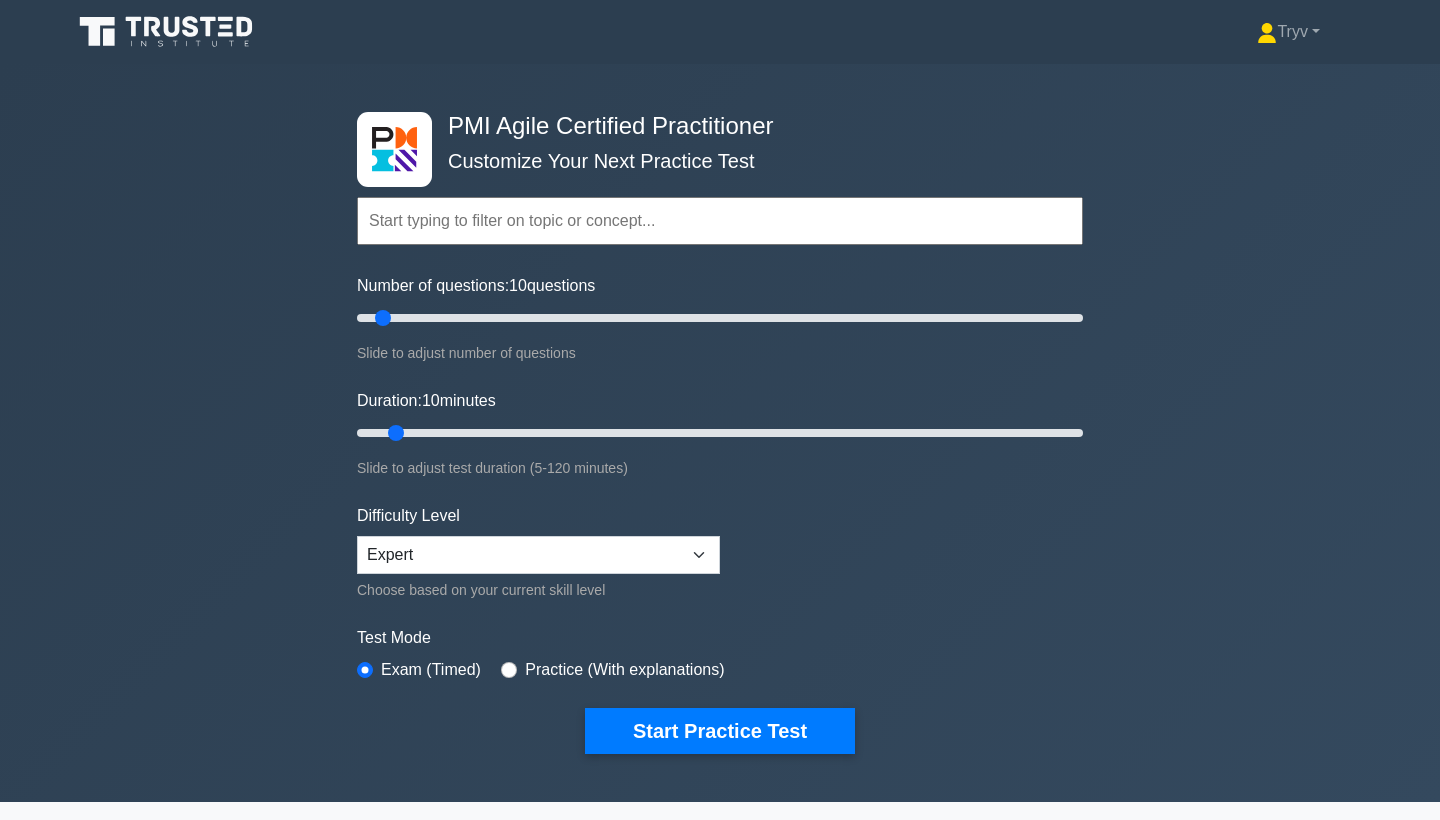 scroll, scrollTop: 0, scrollLeft: 0, axis: both 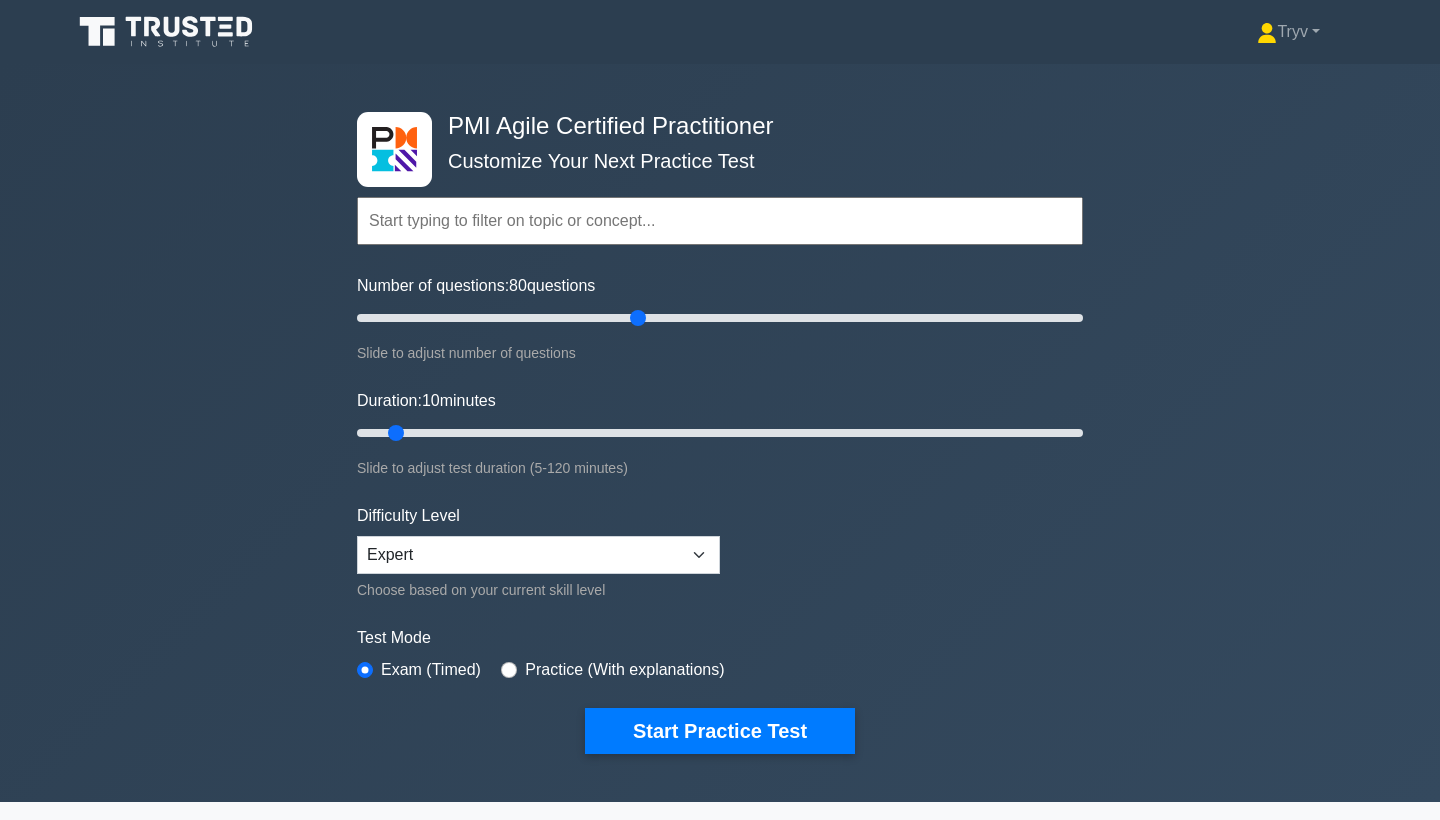 drag, startPoint x: 384, startPoint y: 316, endPoint x: 639, endPoint y: 312, distance: 255.03137 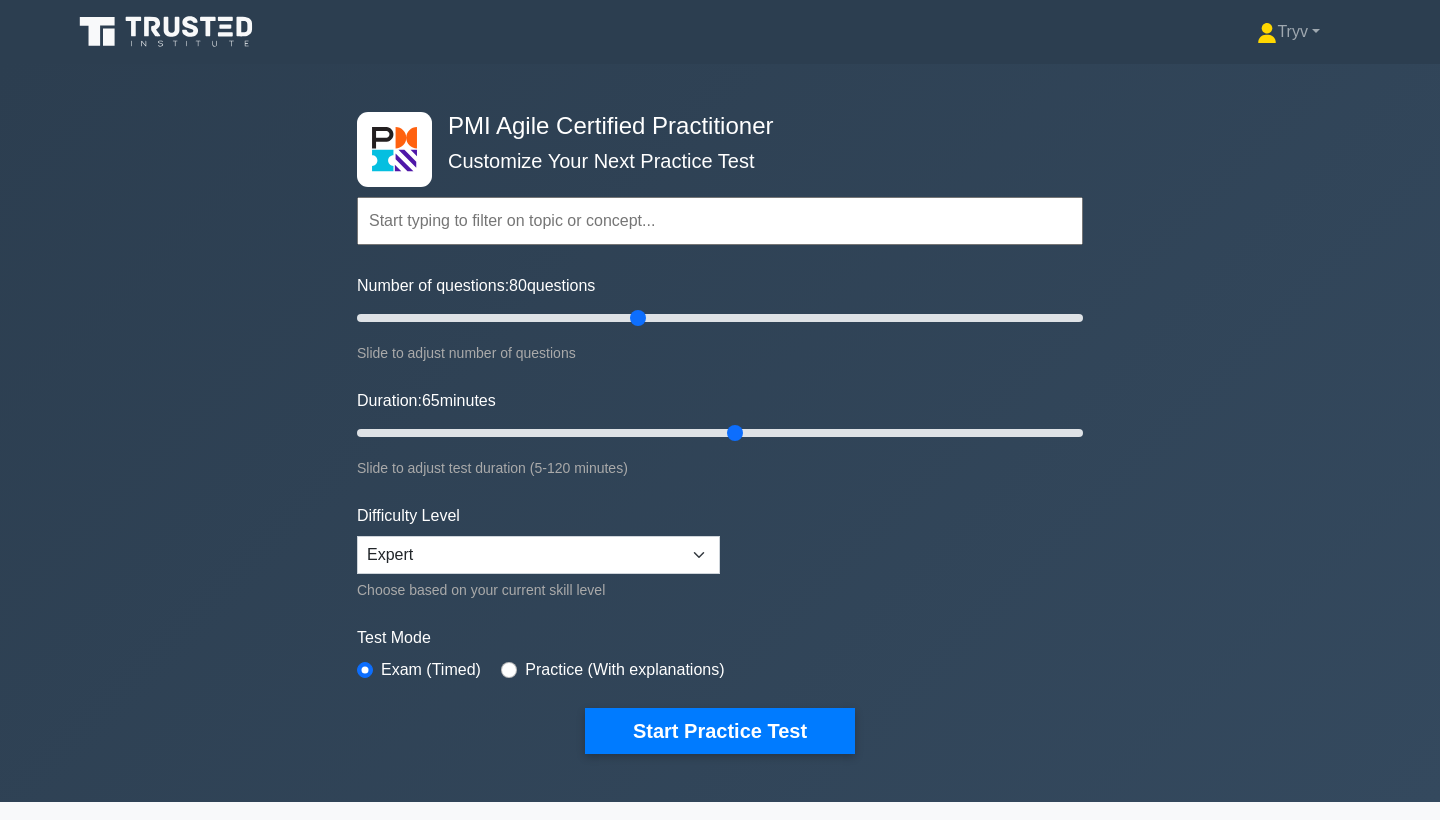 drag, startPoint x: 401, startPoint y: 430, endPoint x: 748, endPoint y: 430, distance: 347 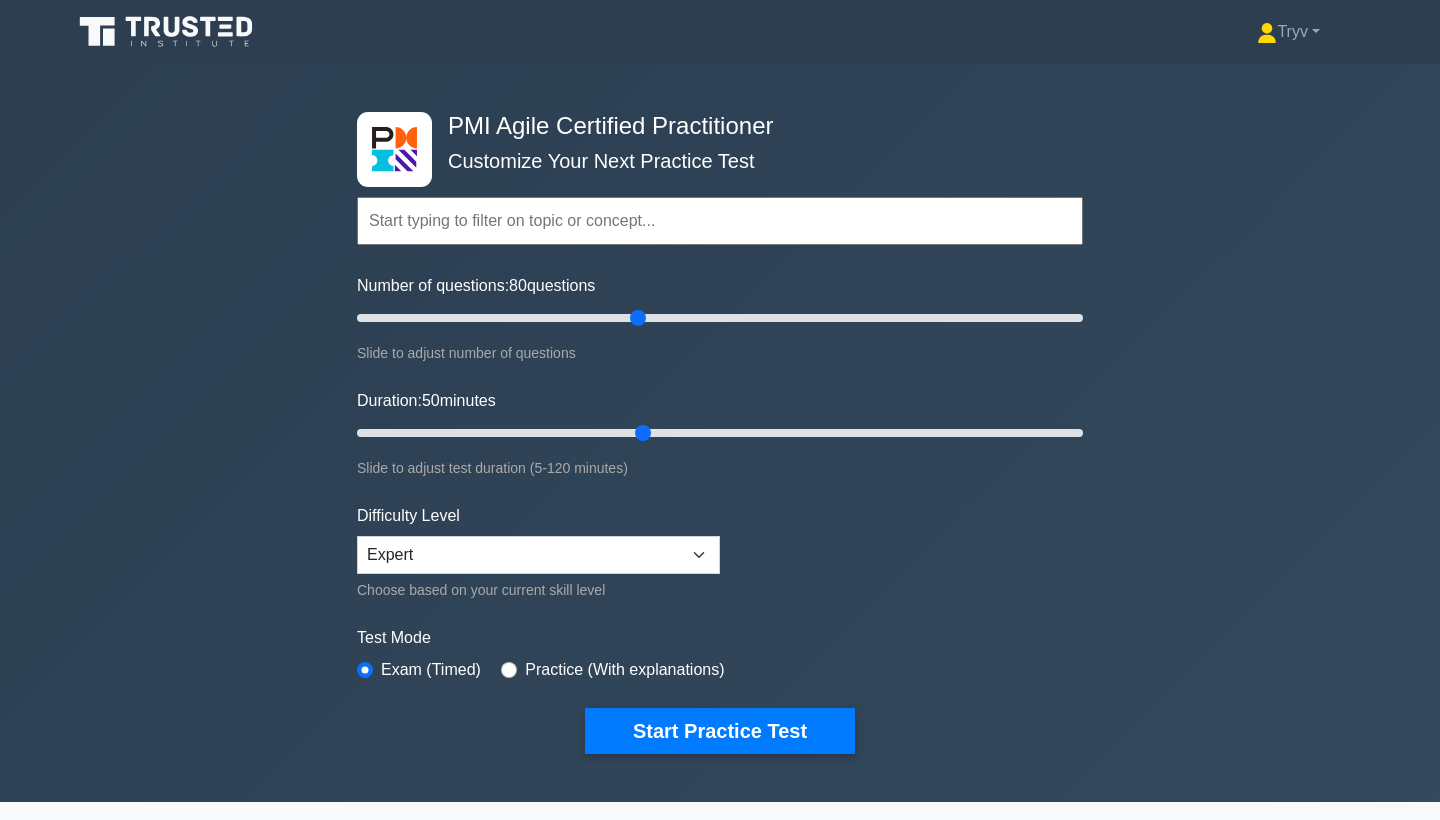 drag, startPoint x: 735, startPoint y: 430, endPoint x: 657, endPoint y: 429, distance: 78.00641 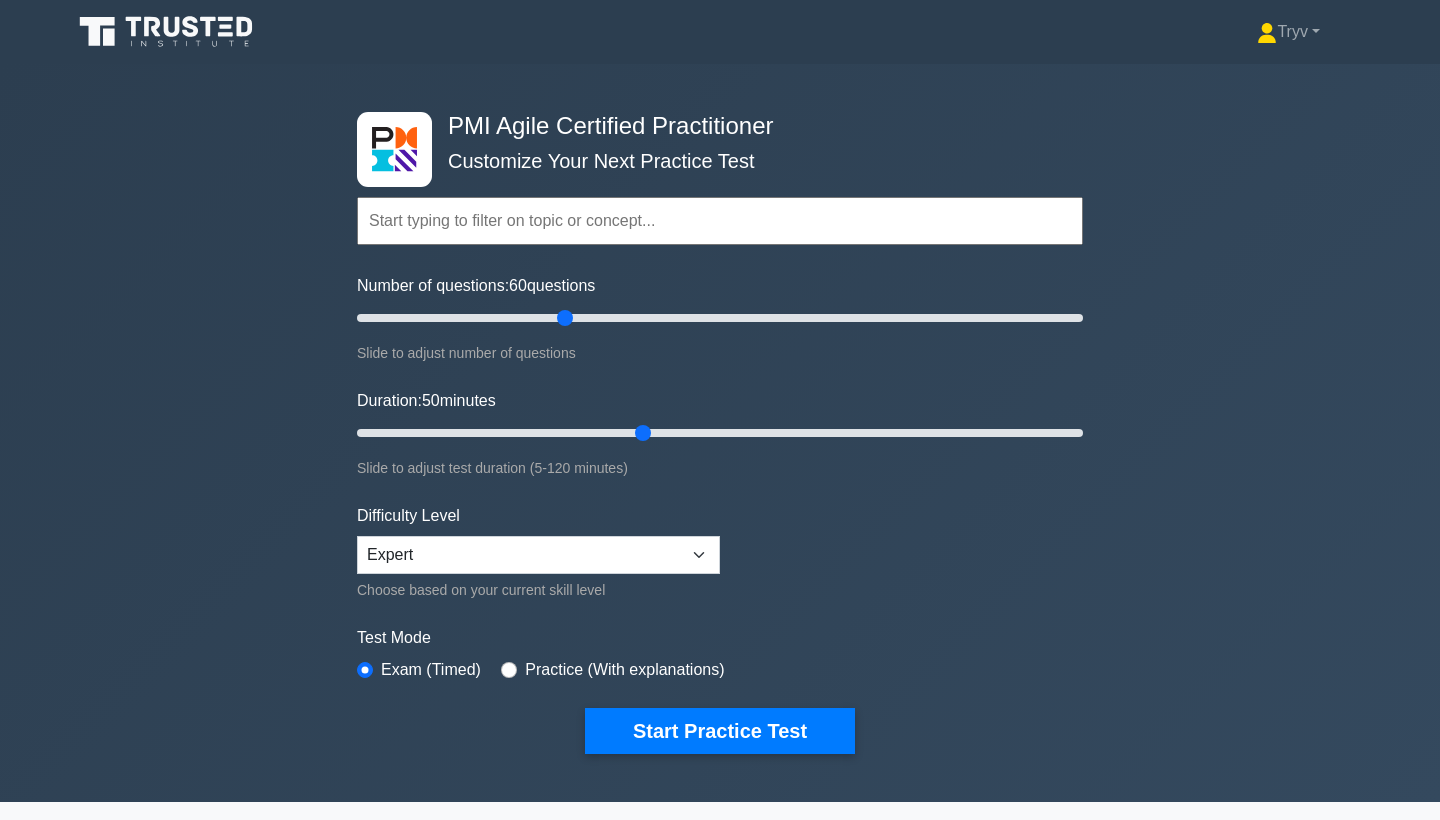 drag, startPoint x: 638, startPoint y: 313, endPoint x: 573, endPoint y: 313, distance: 65 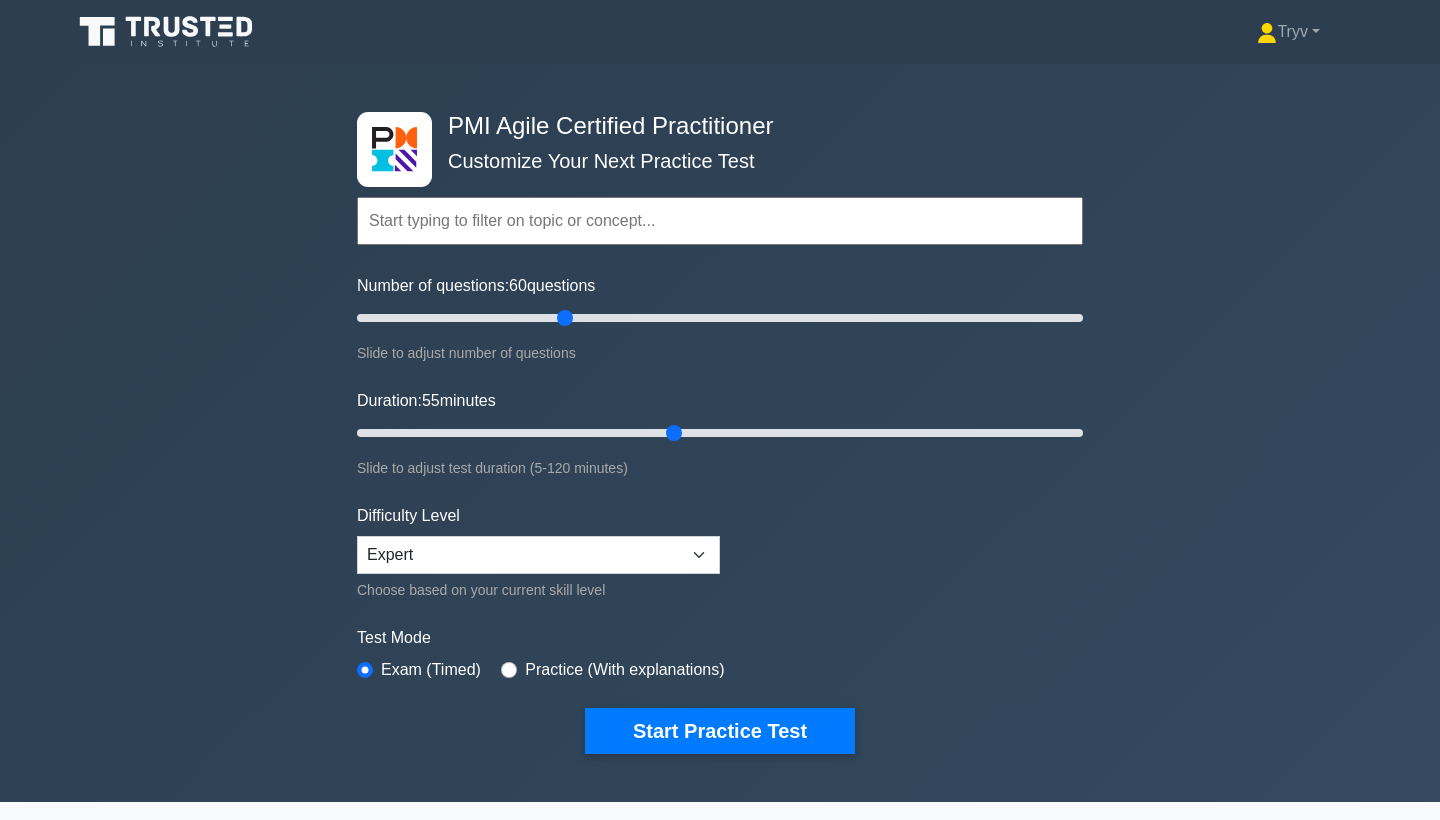 drag, startPoint x: 641, startPoint y: 428, endPoint x: 672, endPoint y: 433, distance: 31.400637 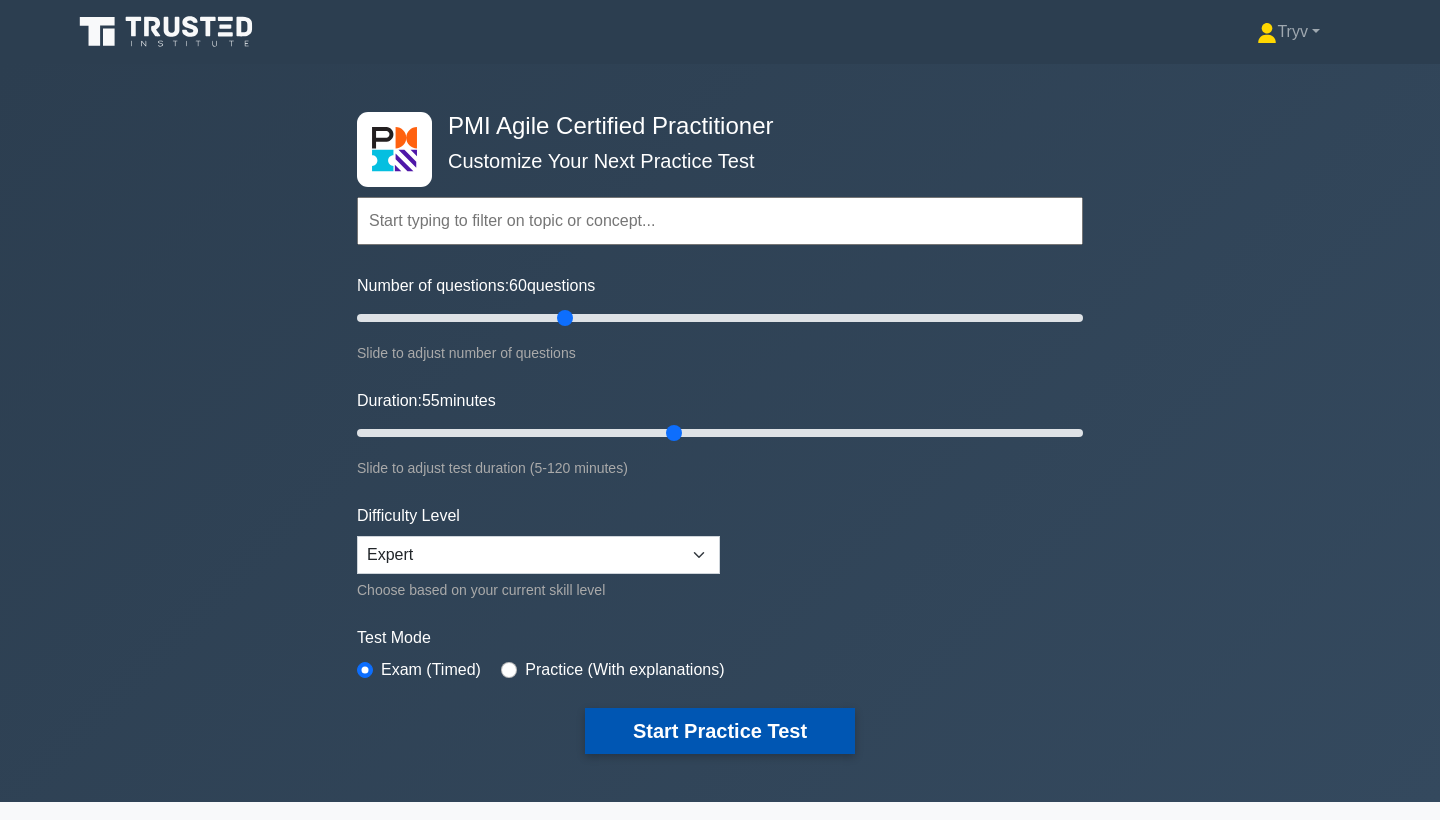 click on "Start Practice Test" at bounding box center (720, 731) 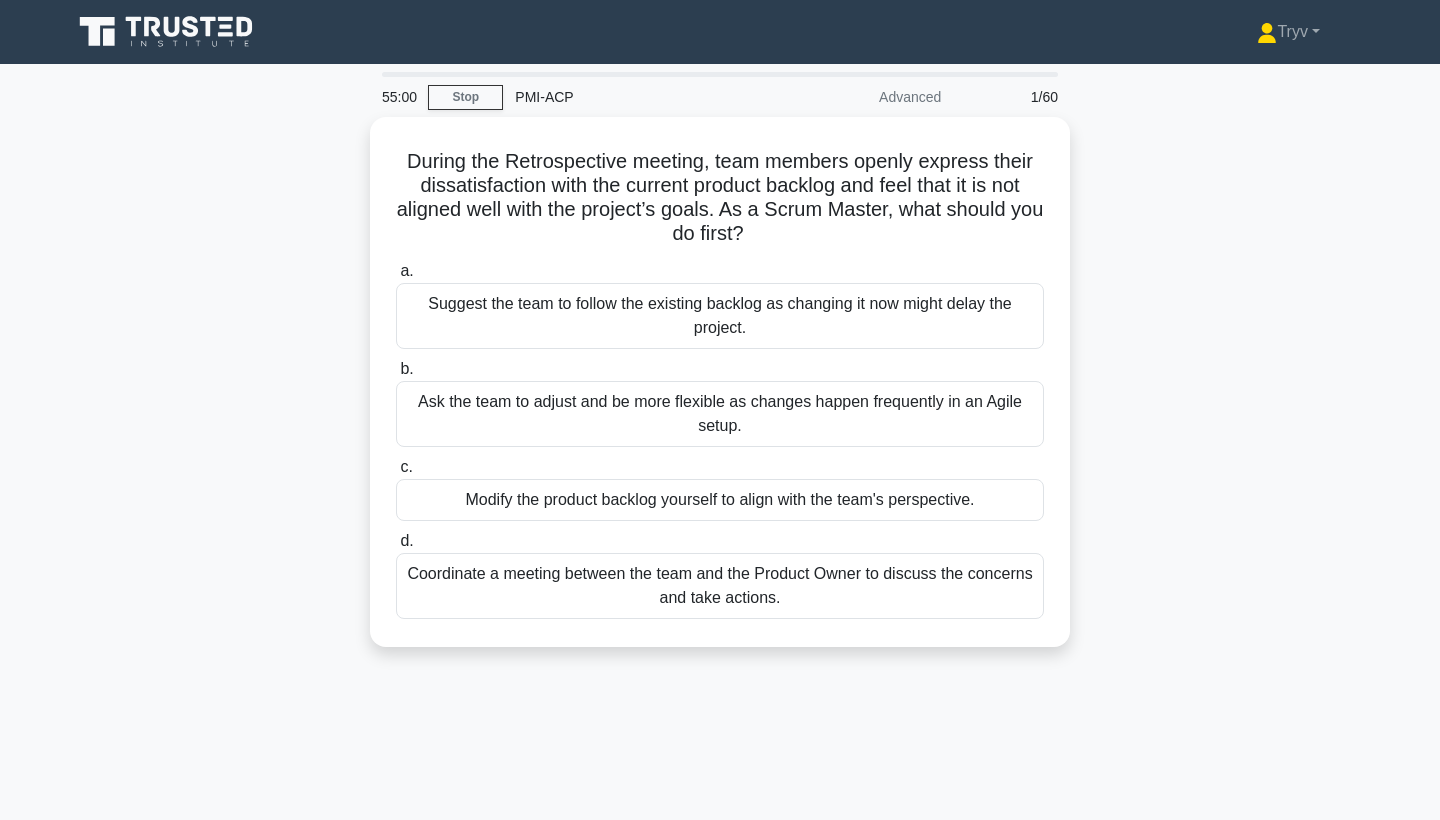 scroll, scrollTop: 0, scrollLeft: 0, axis: both 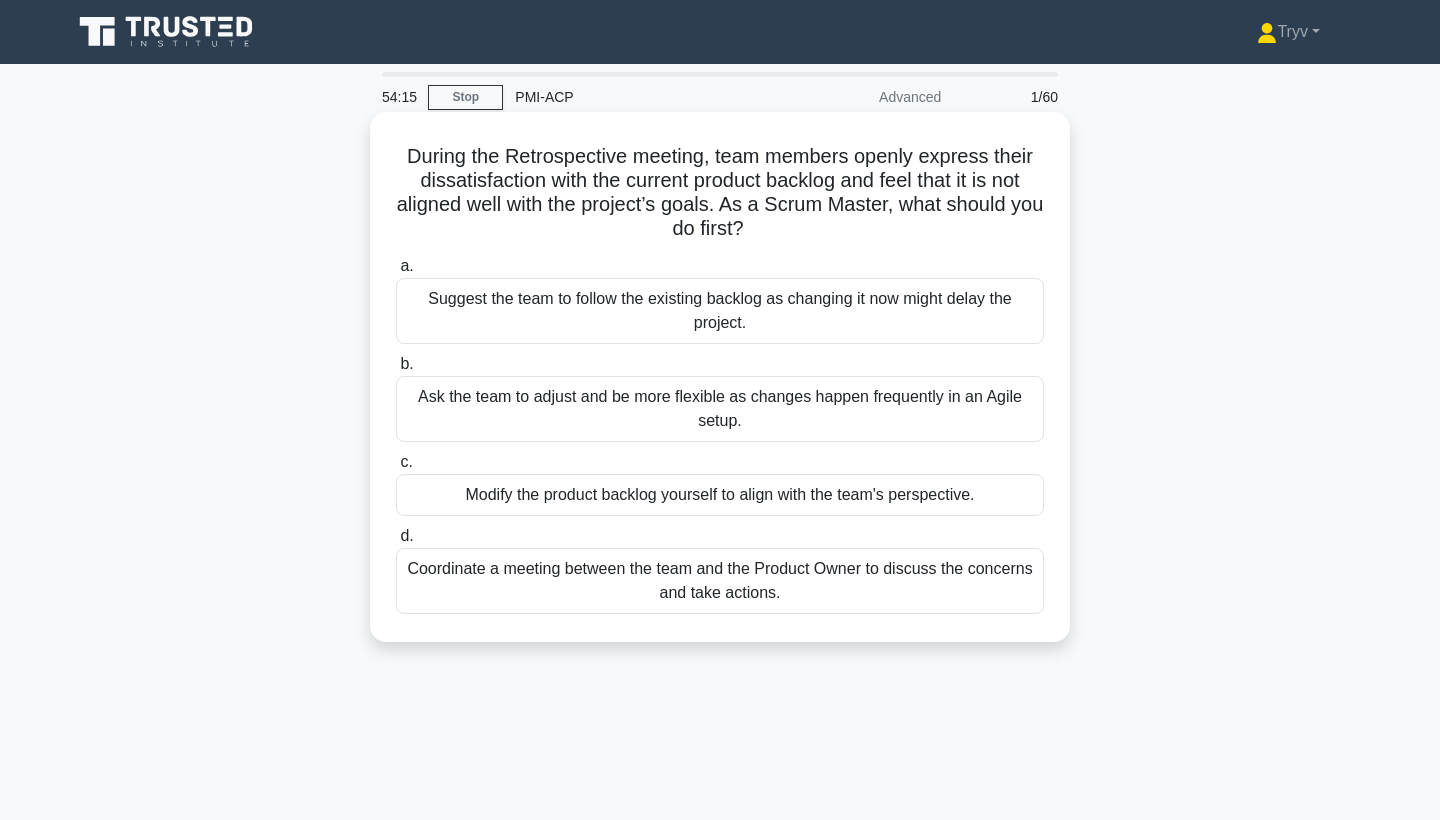 click on "Coordinate a meeting between the team and the Product Owner to discuss the concerns and take actions." at bounding box center [720, 581] 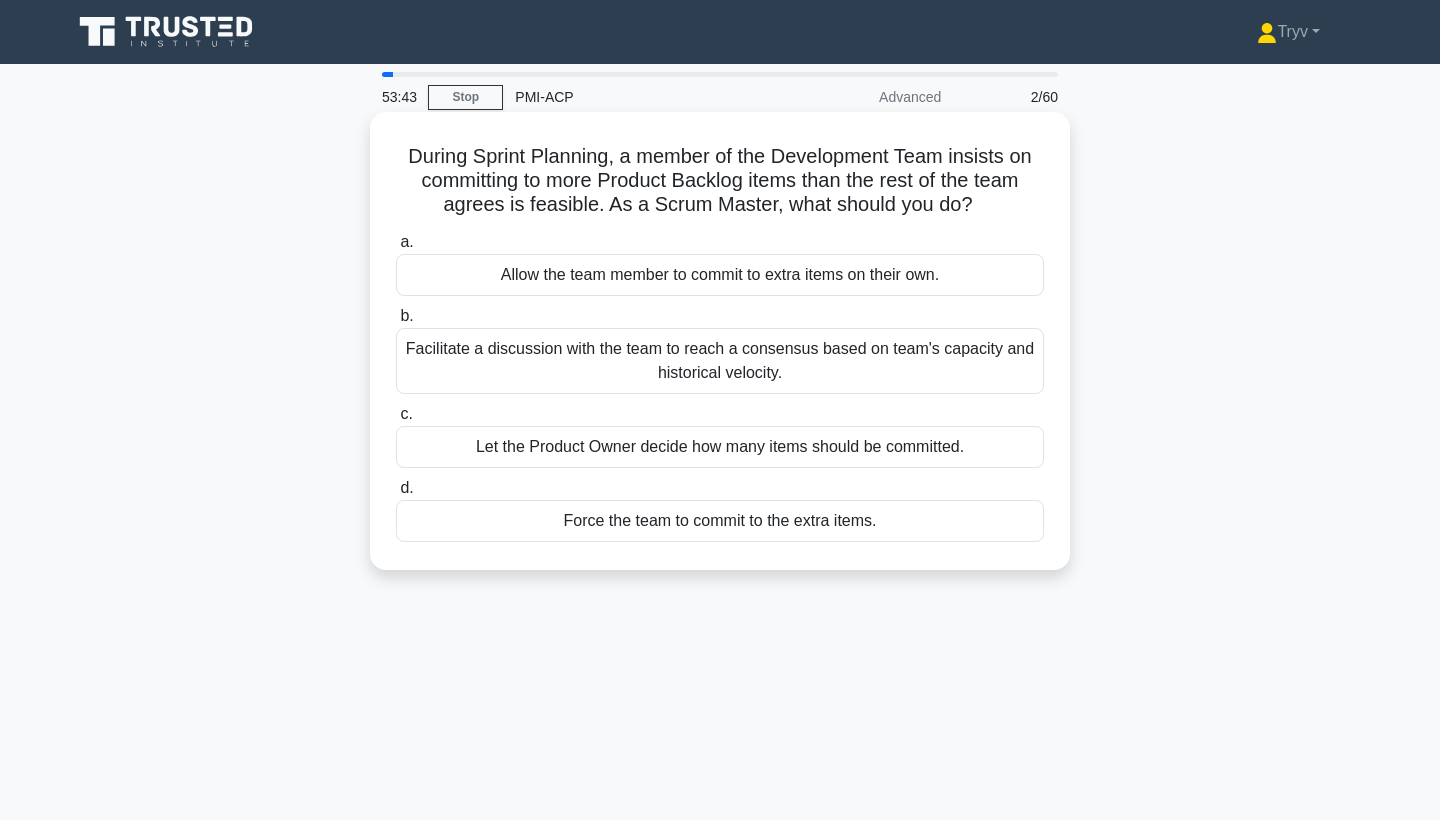 click on "Facilitate a discussion with the team to reach a consensus based on team's capacity and historical velocity." at bounding box center (720, 361) 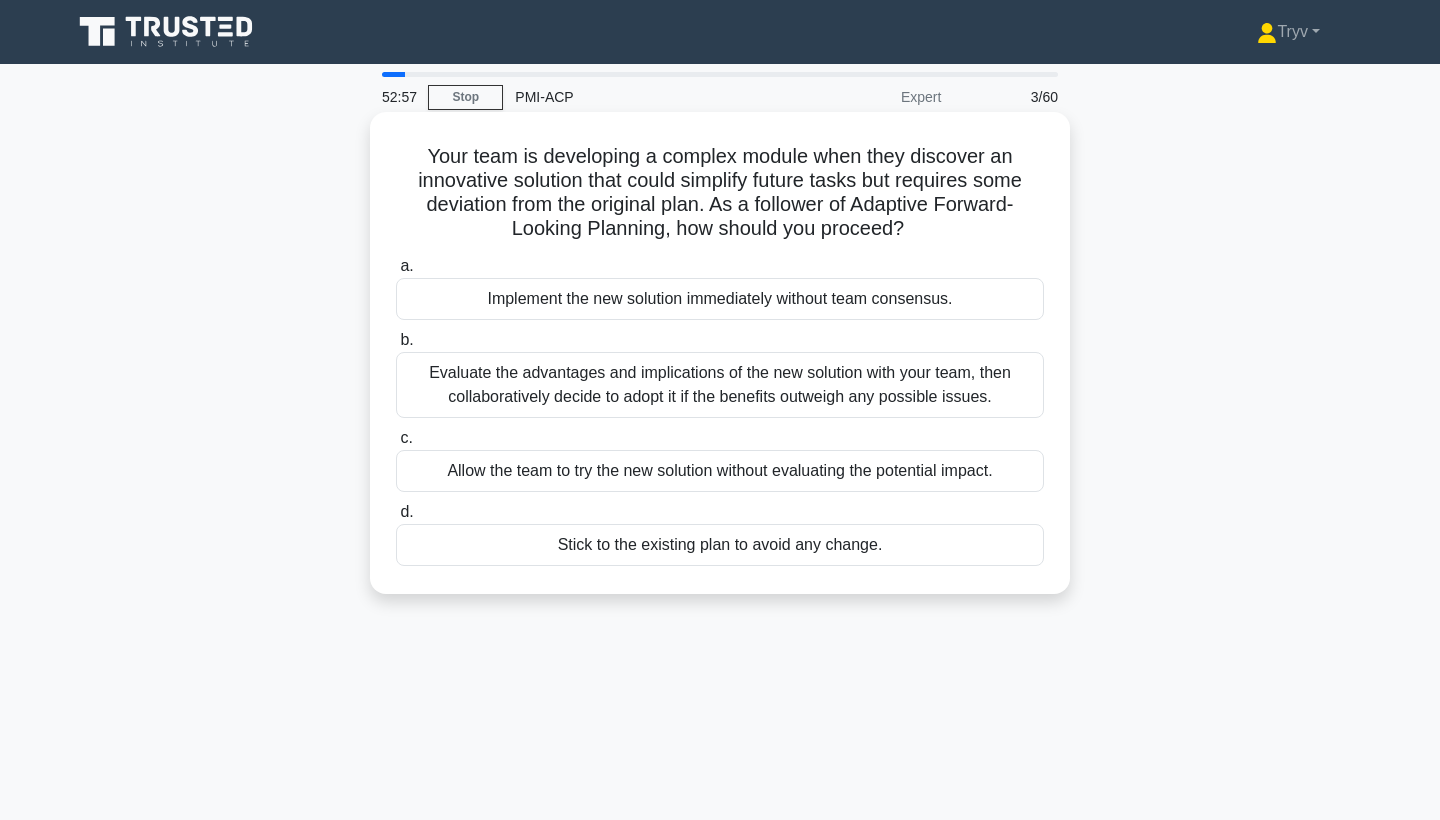 click on "Evaluate the advantages and implications of the new solution with your team, then collaboratively decide to adopt it if the benefits outweigh any possible issues." at bounding box center [720, 385] 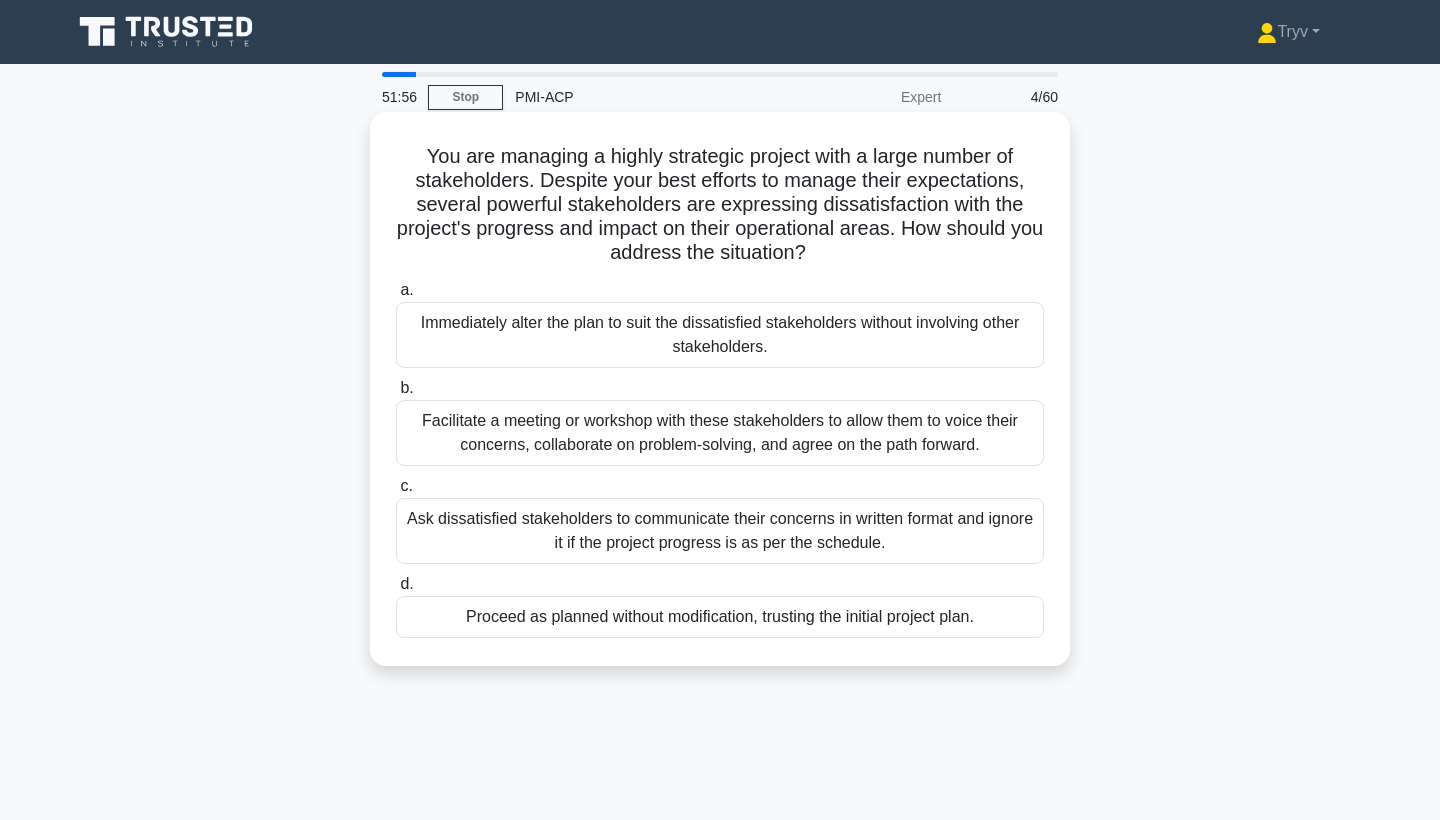 click on "Facilitate a meeting or workshop with these stakeholders to allow them to voice their concerns, collaborate on problem-solving, and agree on the path forward." at bounding box center (720, 433) 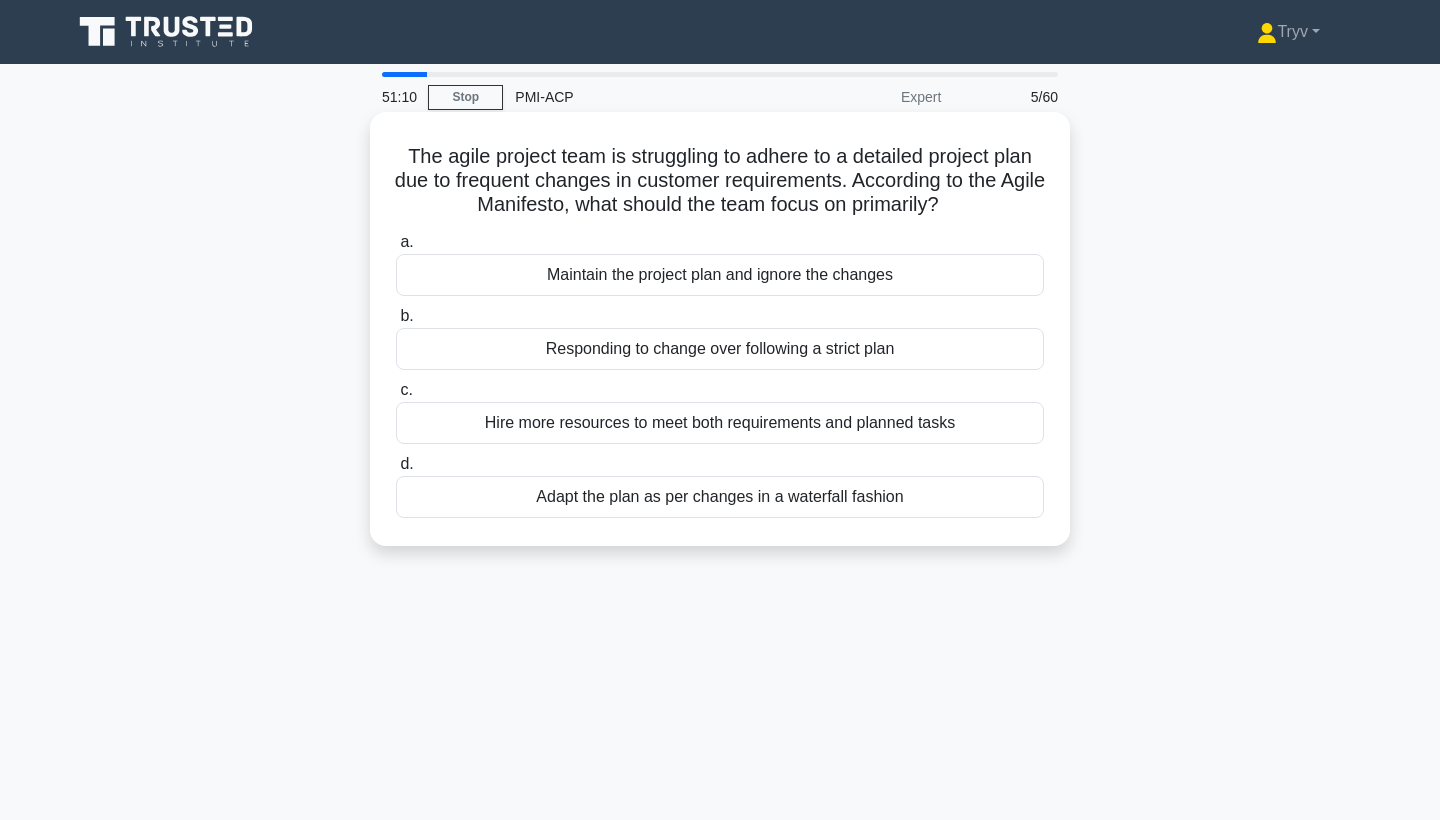 click on "Responding to change over following a strict plan" at bounding box center (720, 349) 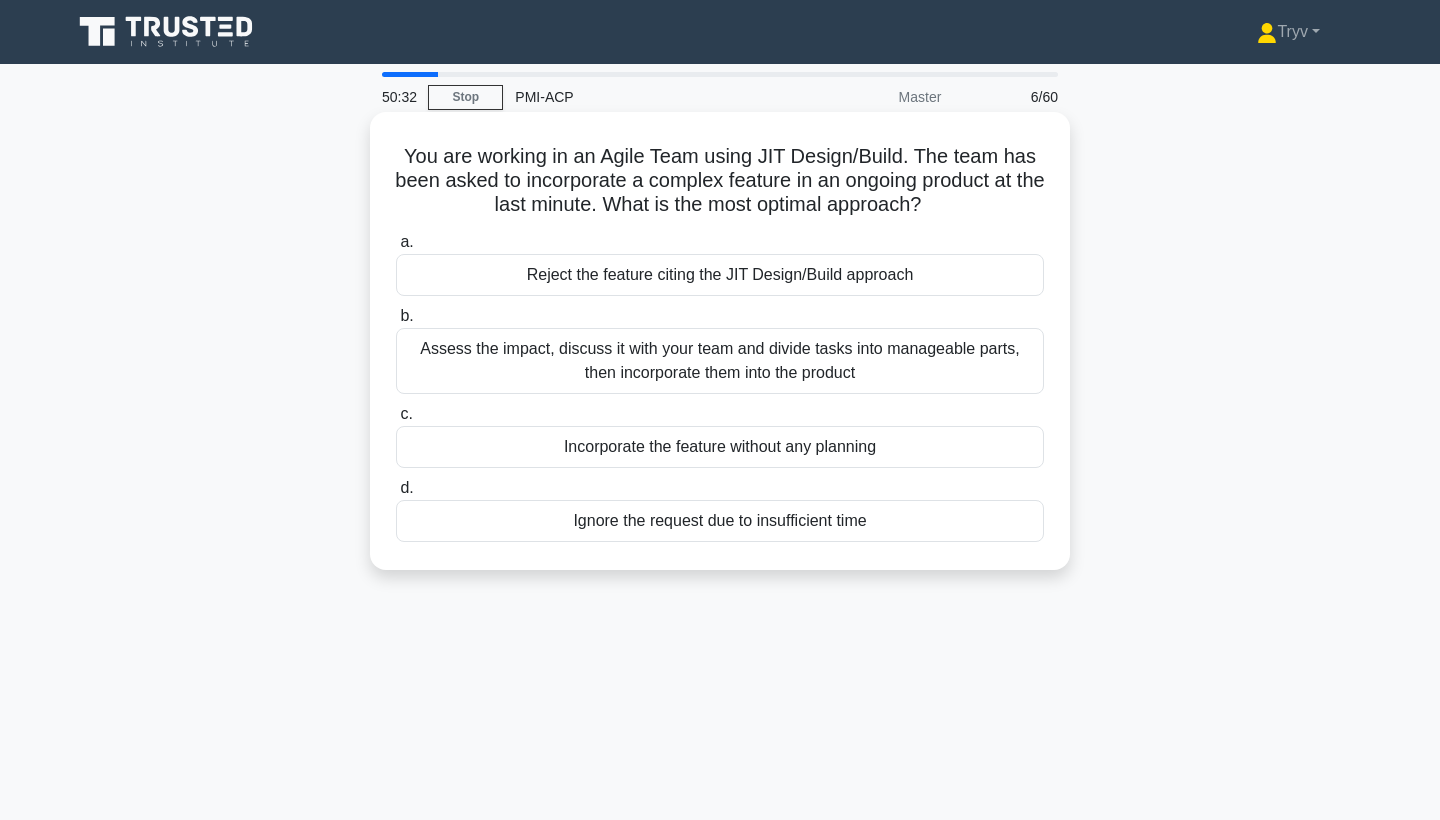 click on "Assess the impact, discuss it with your team and divide tasks into manageable parts, then incorporate them into the product" at bounding box center [720, 361] 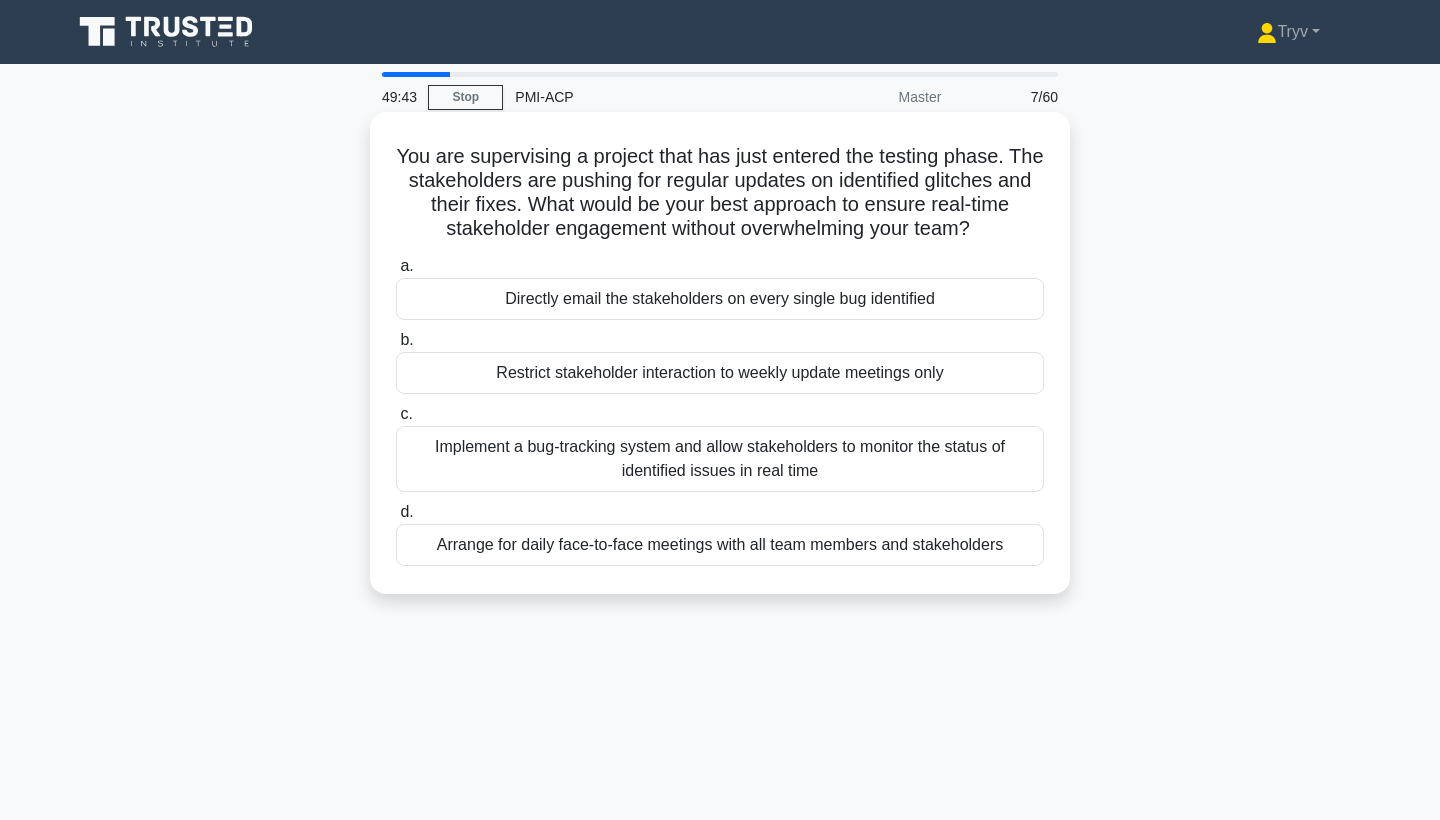 click on "Implement a bug-tracking system and allow stakeholders to monitor the status of identified issues in real time" at bounding box center [720, 459] 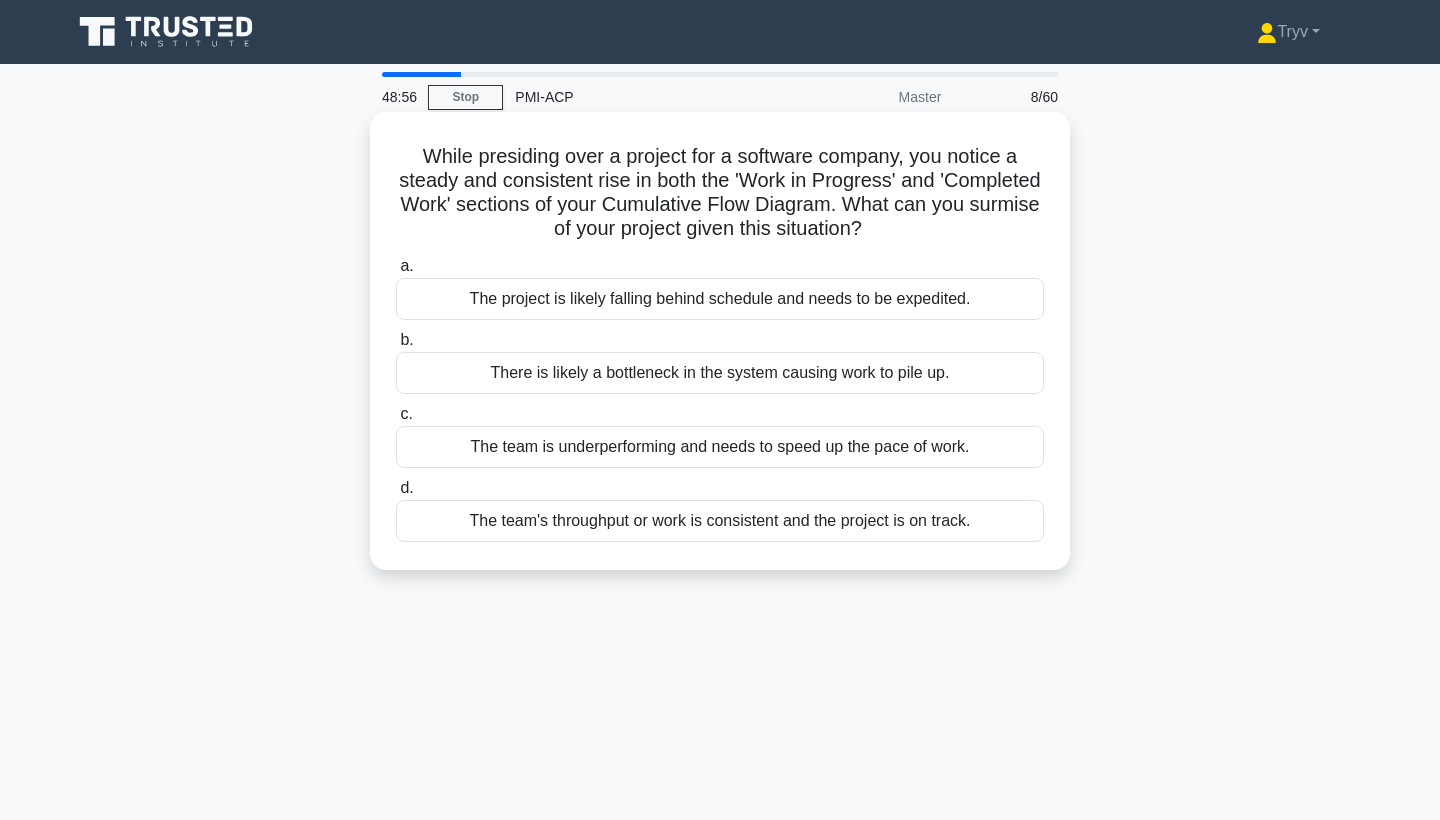 click on "The team's throughput or work is consistent and the project is on track." at bounding box center [720, 521] 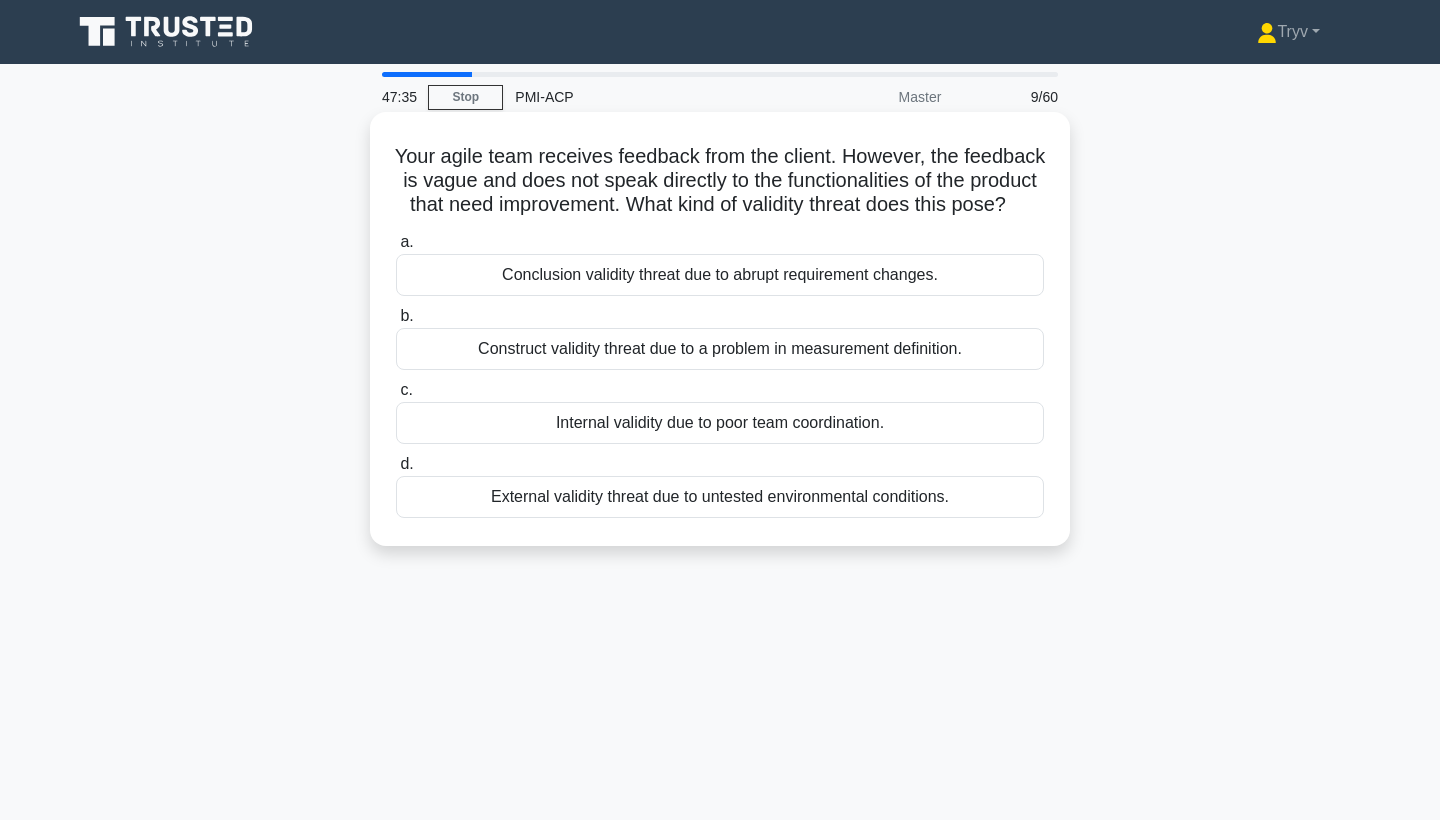 click on "Construct validity threat due to a problem in measurement definition." at bounding box center [720, 349] 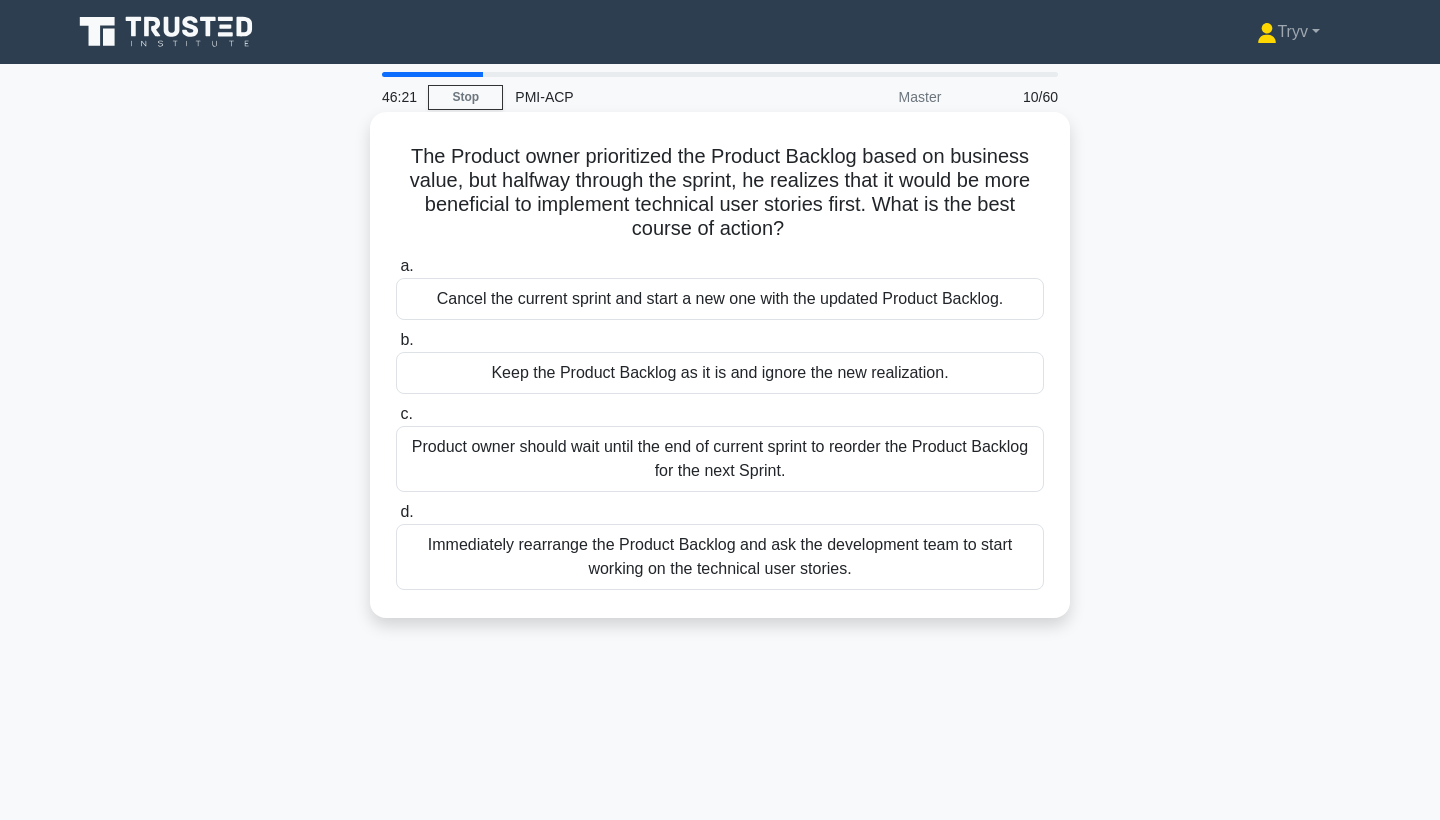 click on "Cancel the current sprint and start a new one with the updated Product Backlog." at bounding box center [720, 299] 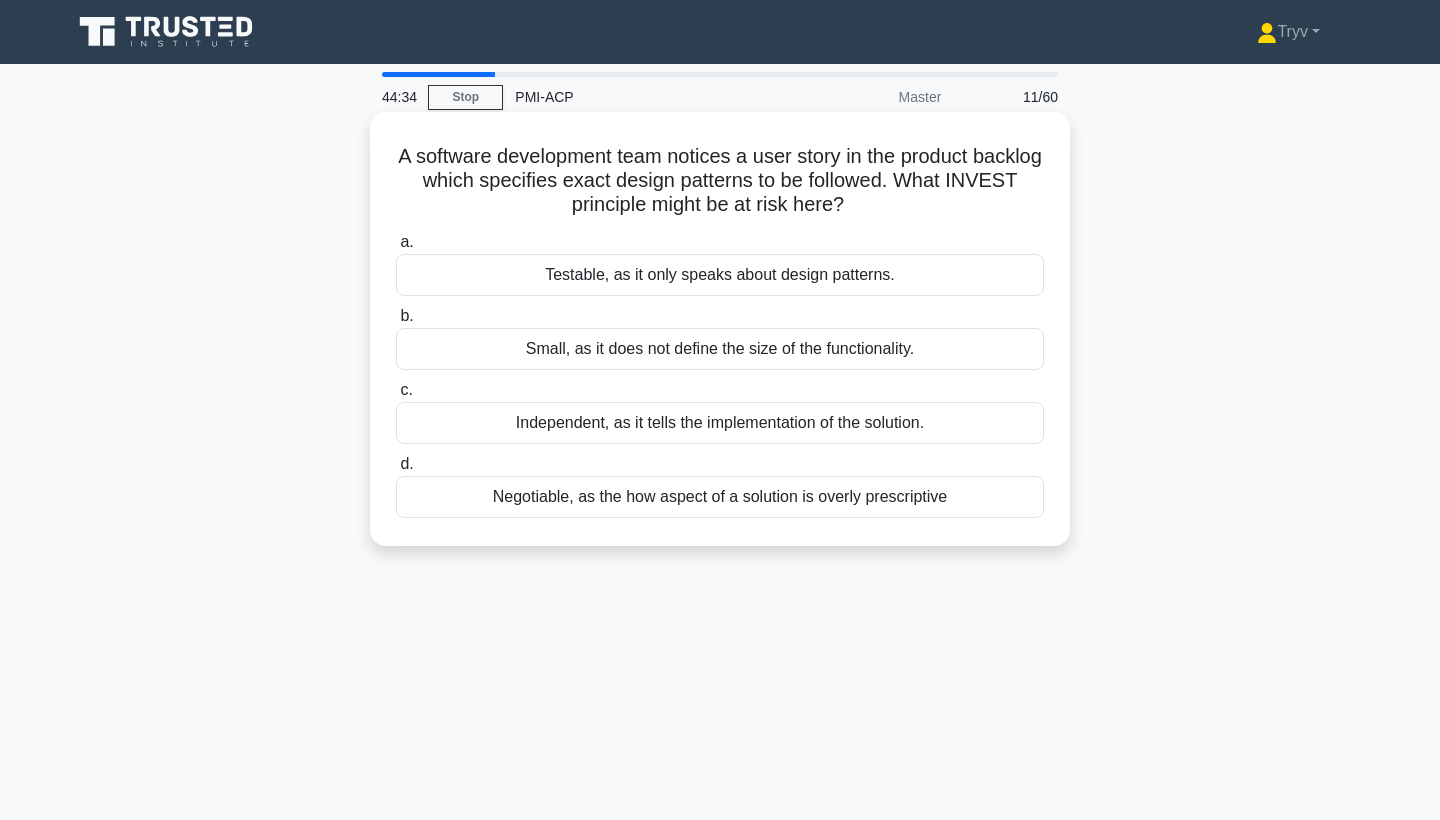 click on "Independent, as it tells the implementation of the solution." at bounding box center [720, 423] 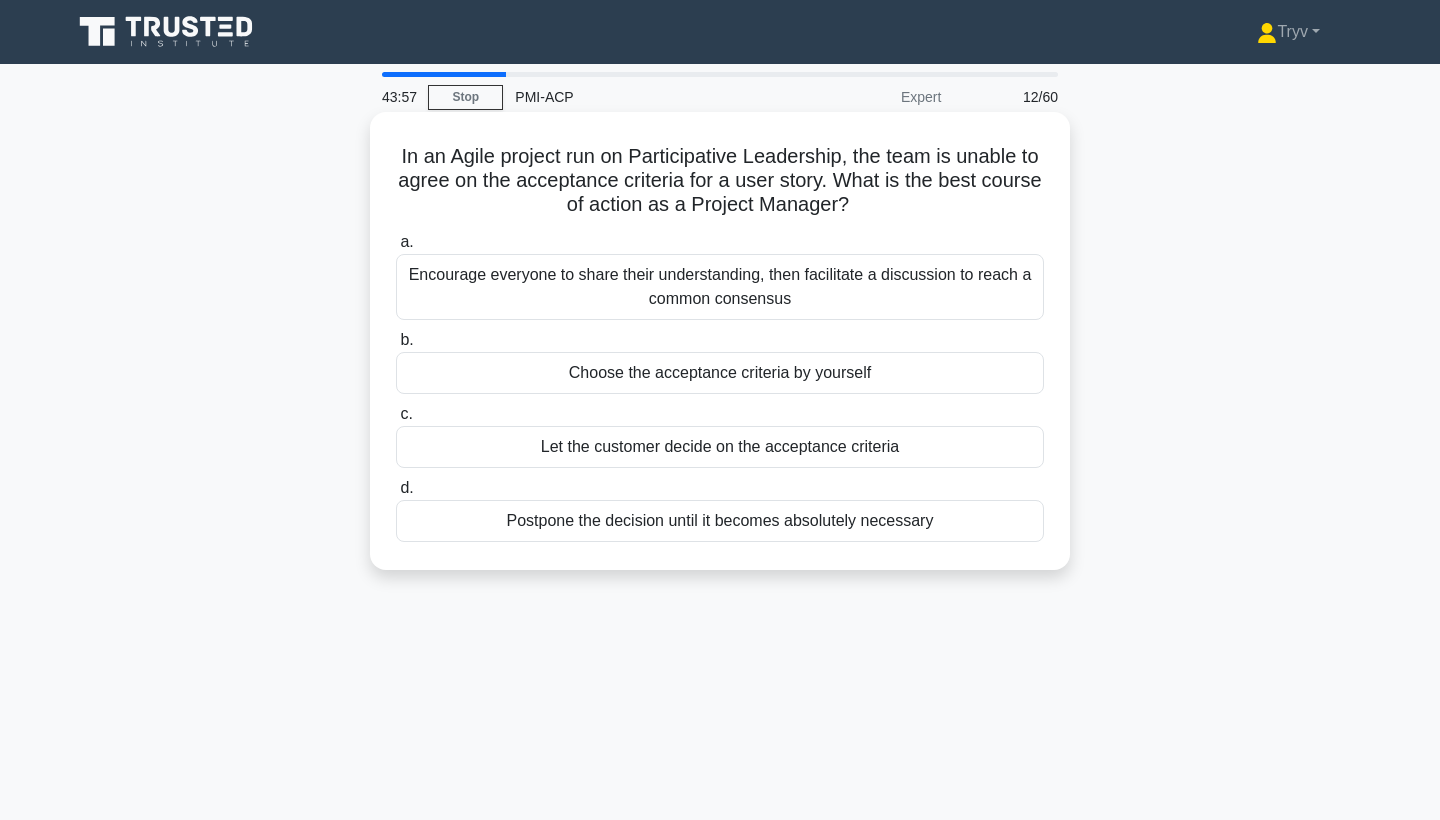 click on "Encourage everyone to share their understanding, then facilitate a discussion to reach a common consensus" at bounding box center [720, 287] 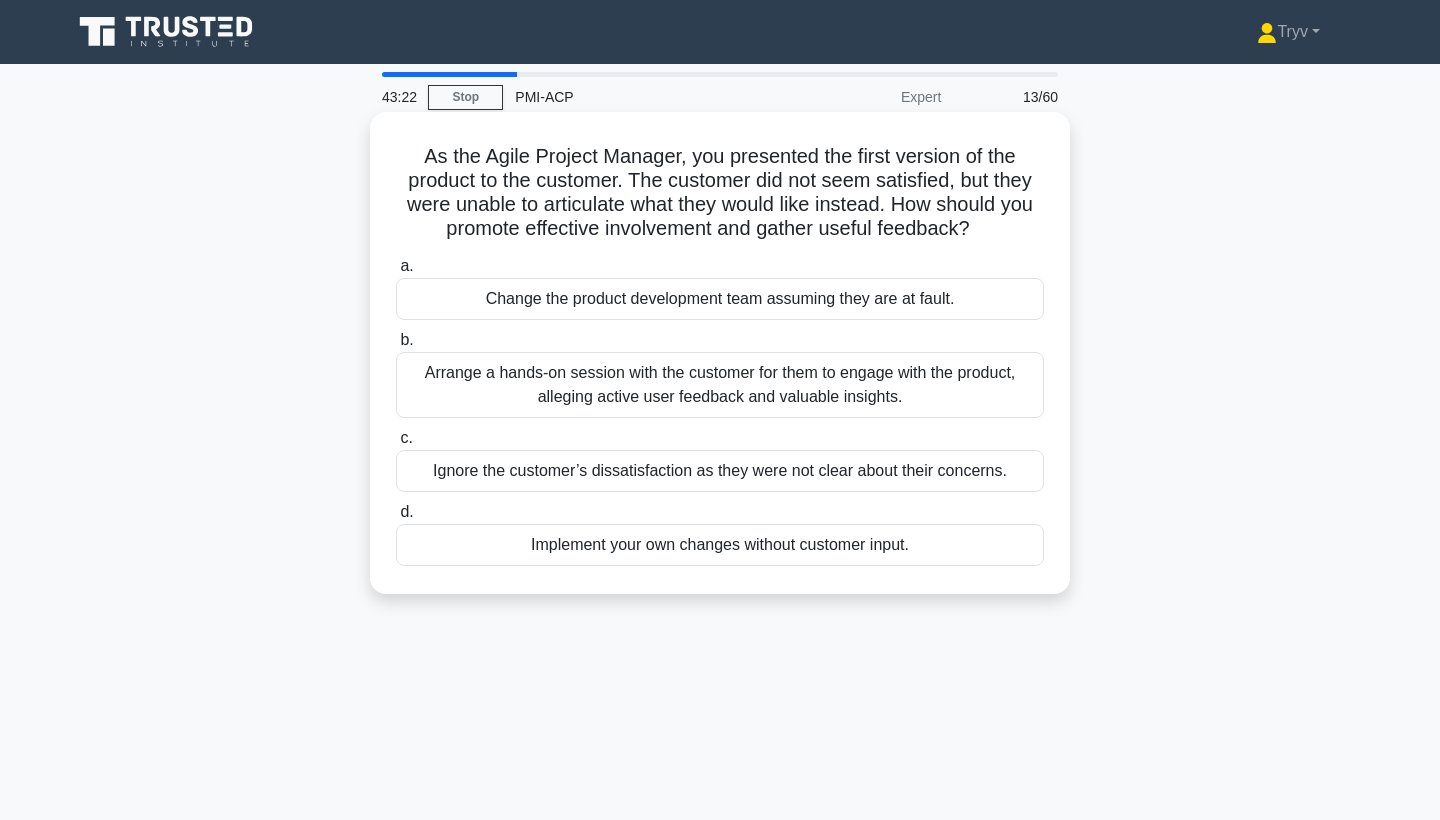 click on "Arrange a hands-on session with the customer for them to engage with the product, alleging active user feedback and valuable insights." at bounding box center [720, 385] 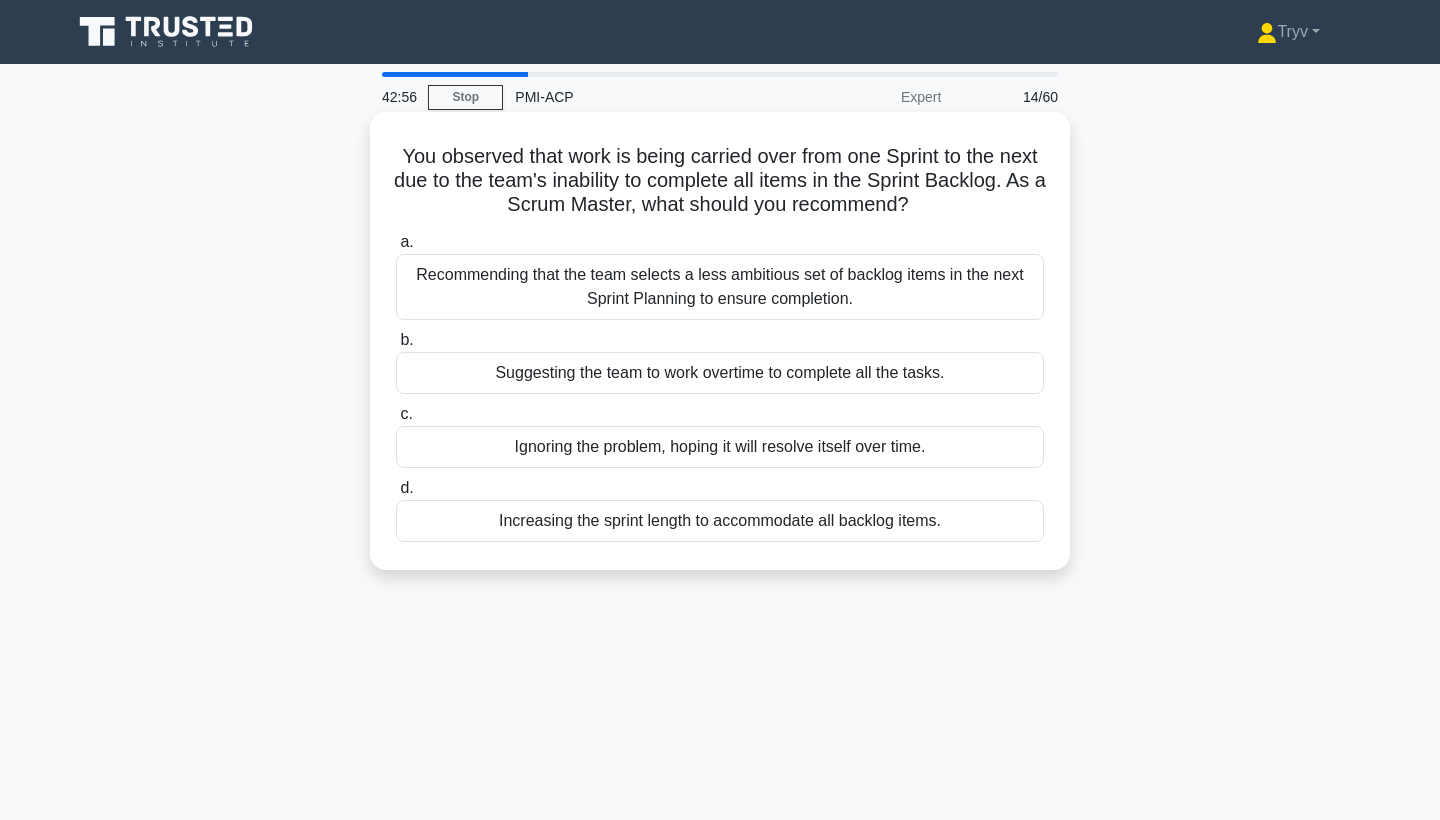click on "Recommending that the team selects a less ambitious set of backlog items in the next Sprint Planning to ensure completion." at bounding box center [720, 287] 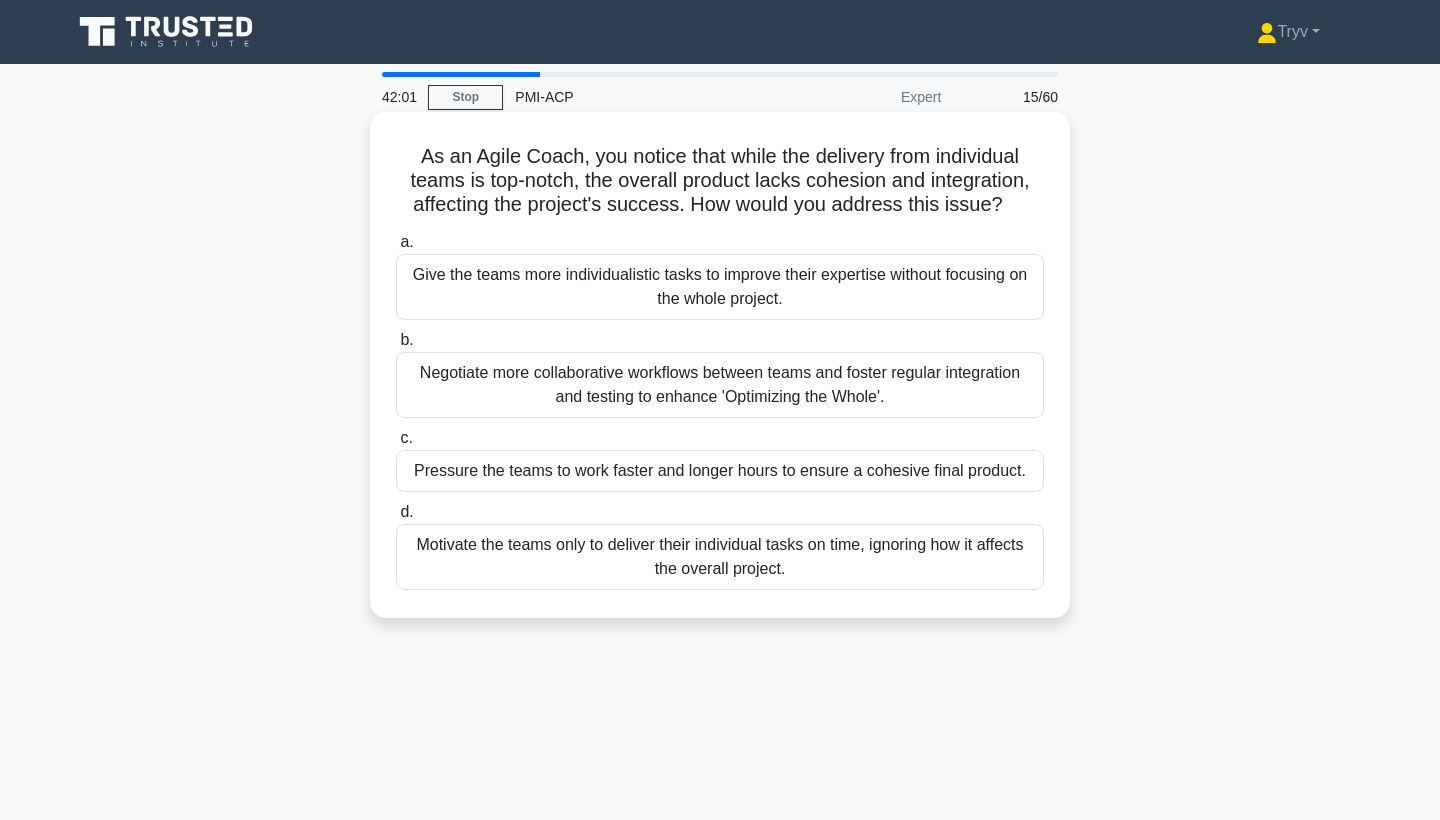 click on "Negotiate more collaborative workflows between teams and foster regular integration and testing to enhance 'Optimizing the Whole'." at bounding box center (720, 385) 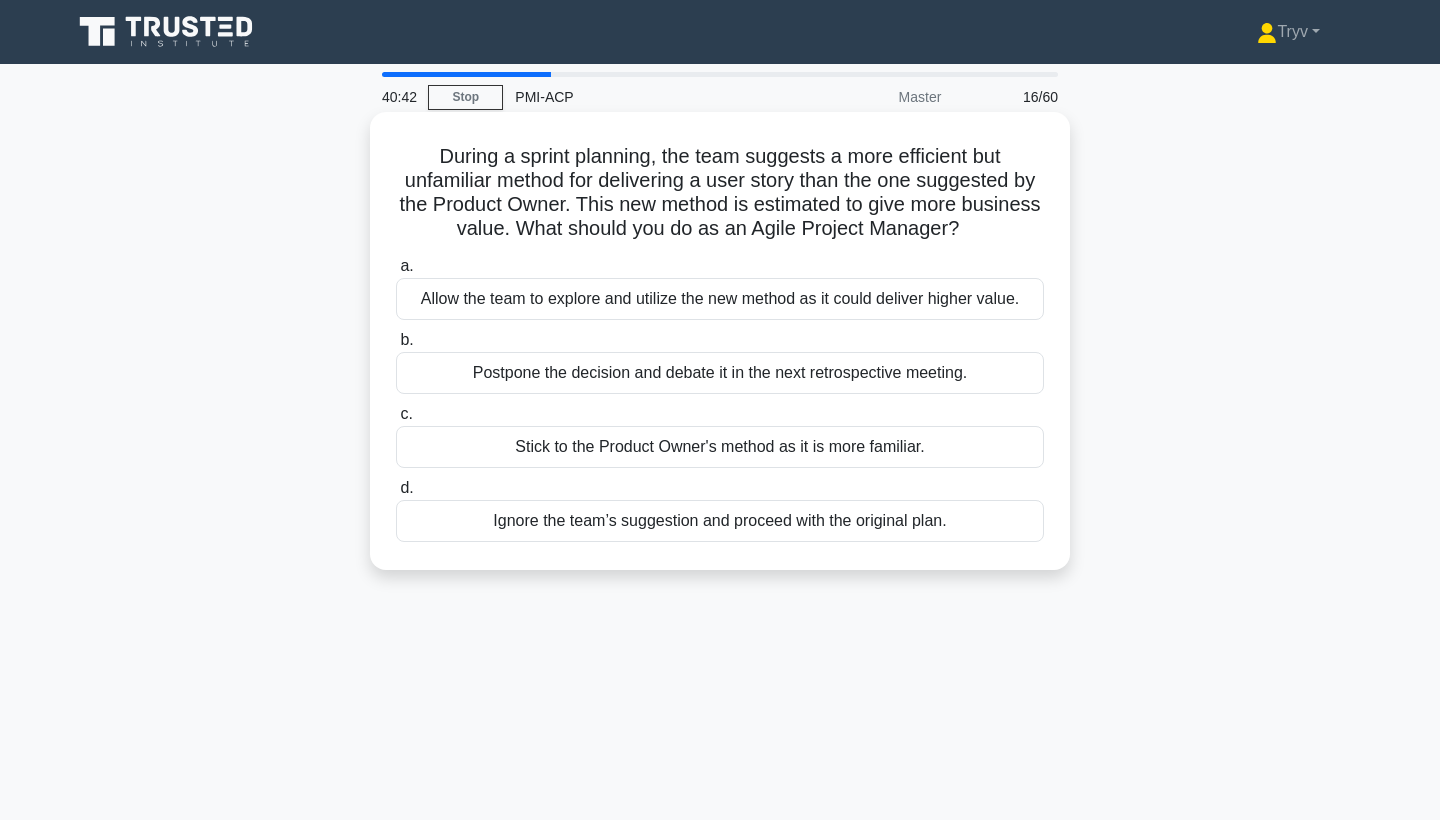 click on "Allow the team to explore and utilize the new method as it could deliver higher value." at bounding box center [720, 299] 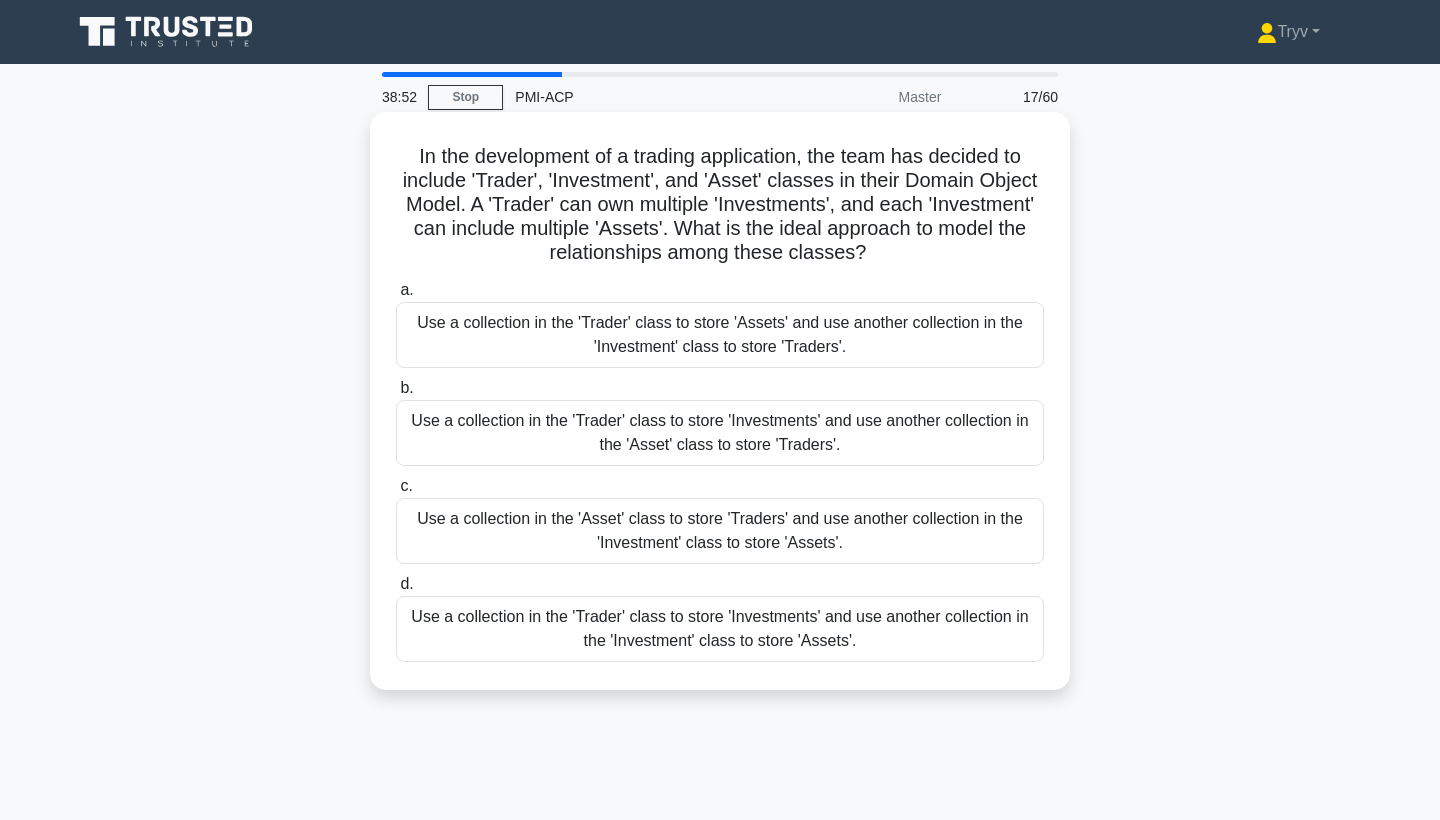 click on "Use a collection in the 'Trader' class to store 'Investments' and use another collection in the 'Investment' class to store 'Assets'." at bounding box center [720, 629] 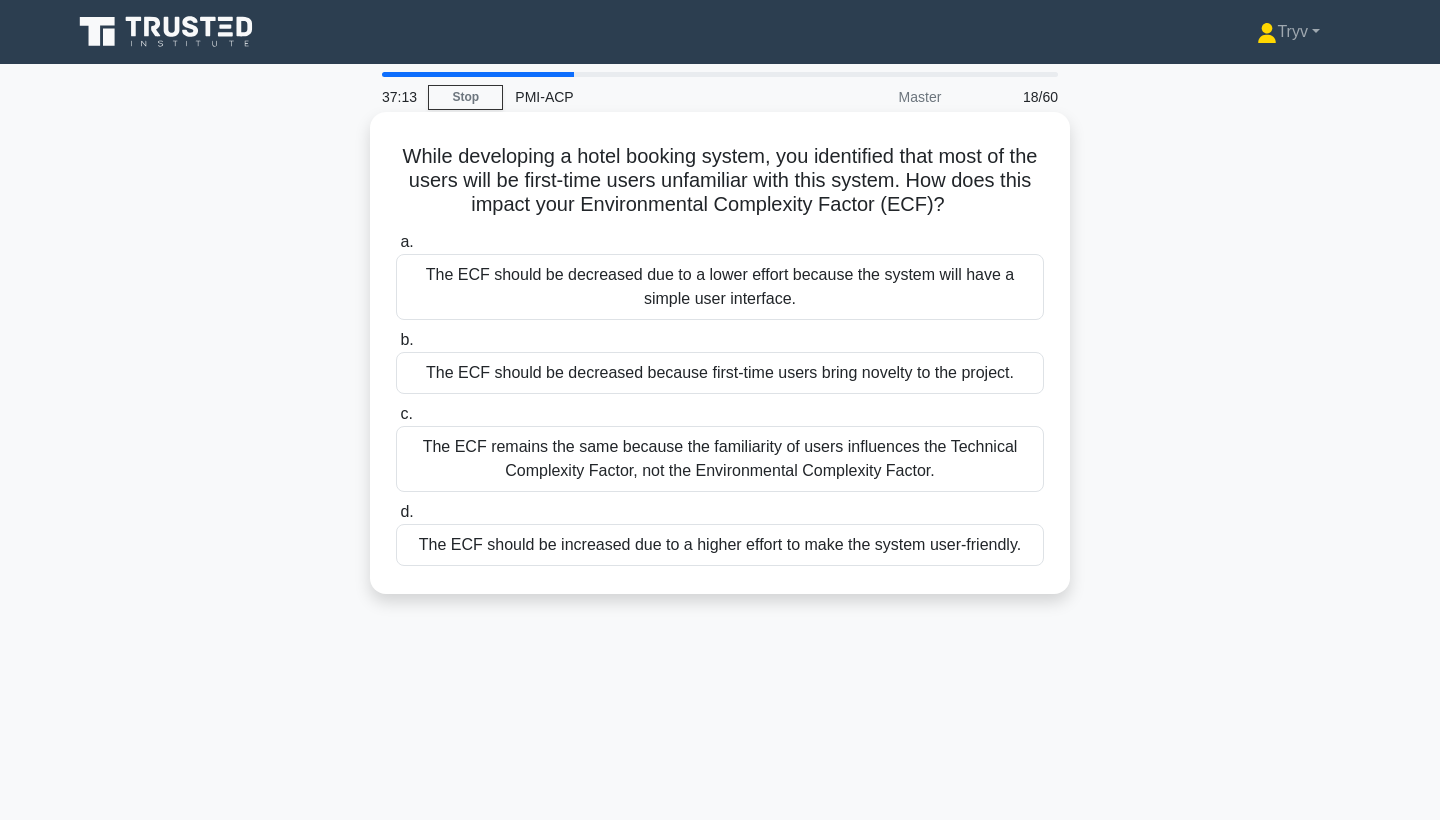 click on "The ECF should be increased due to a higher effort to make the system user-friendly." at bounding box center (720, 545) 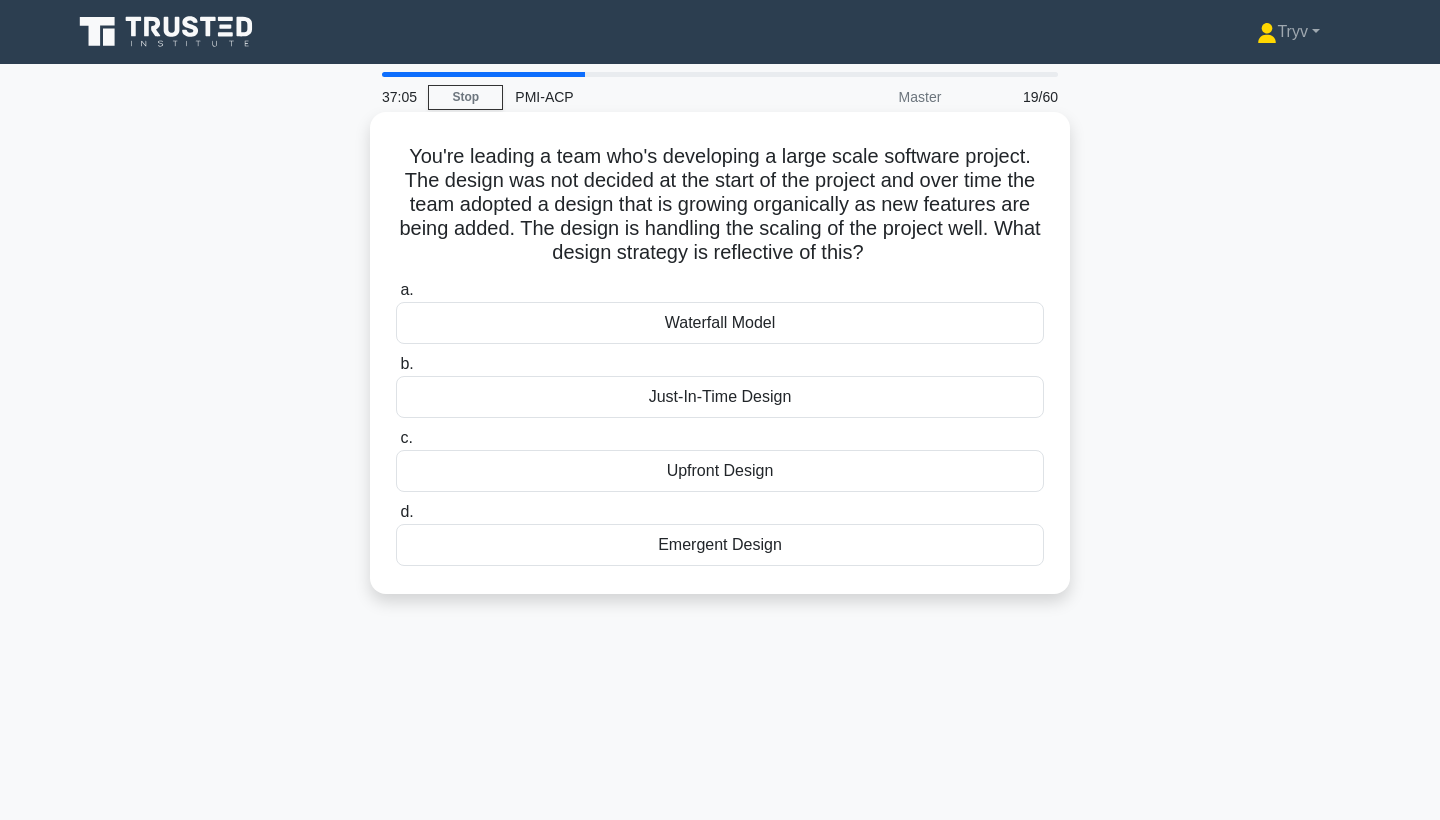 click on "You're leading a team who's developing a large scale software project. The design was not decided at the start of the project and over time the team adopted a design that is growing organically as new features are being added. The design is handling the scaling of the project well. What design strategy is reflective of this?
.spinner_0XTQ{transform-origin:center;animation:spinner_y6GP .75s linear infinite}@keyframes spinner_y6GP{100%{transform:rotate(360deg)}}" at bounding box center (720, 205) 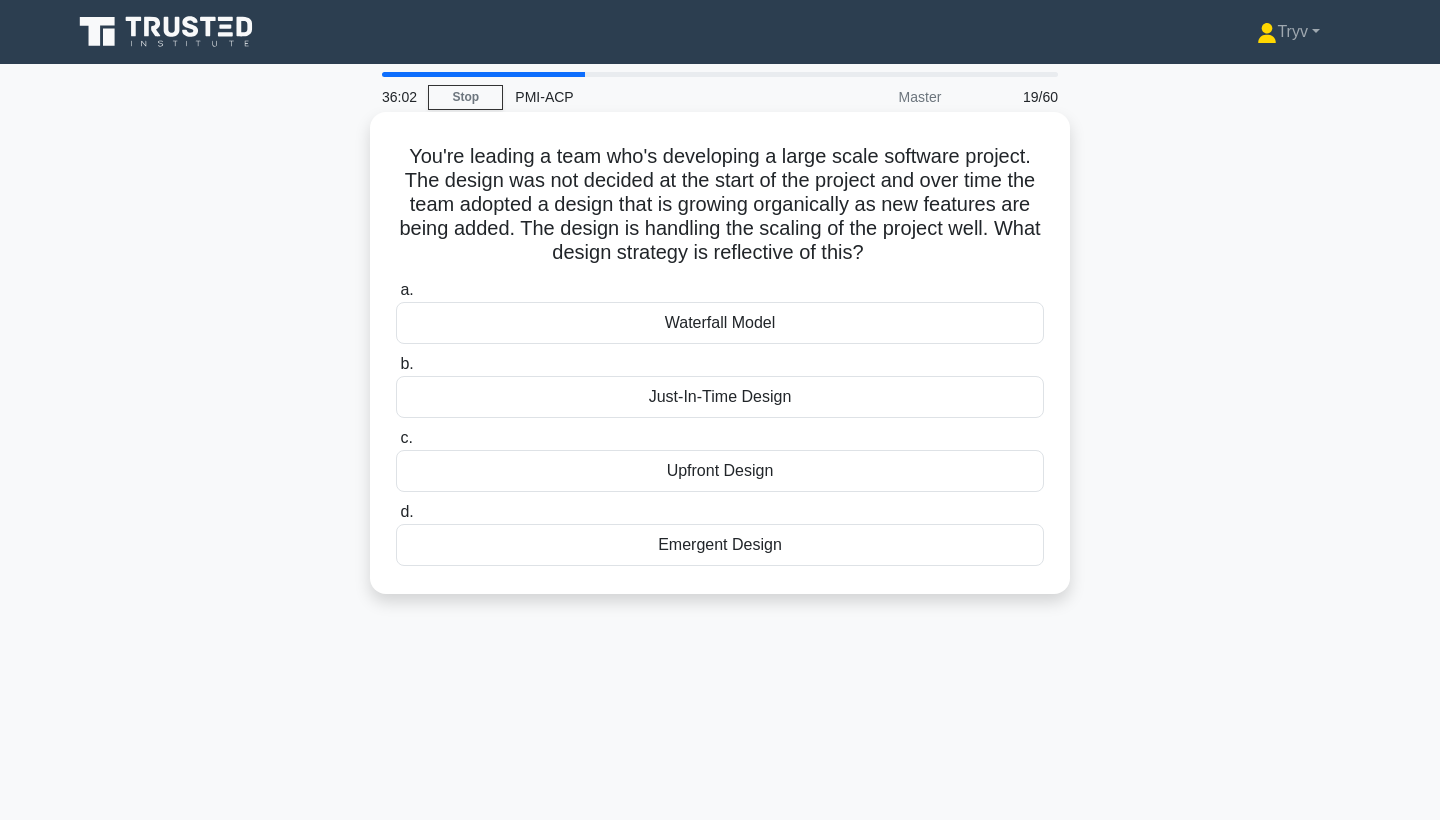 click on "Emergent Design" at bounding box center [720, 545] 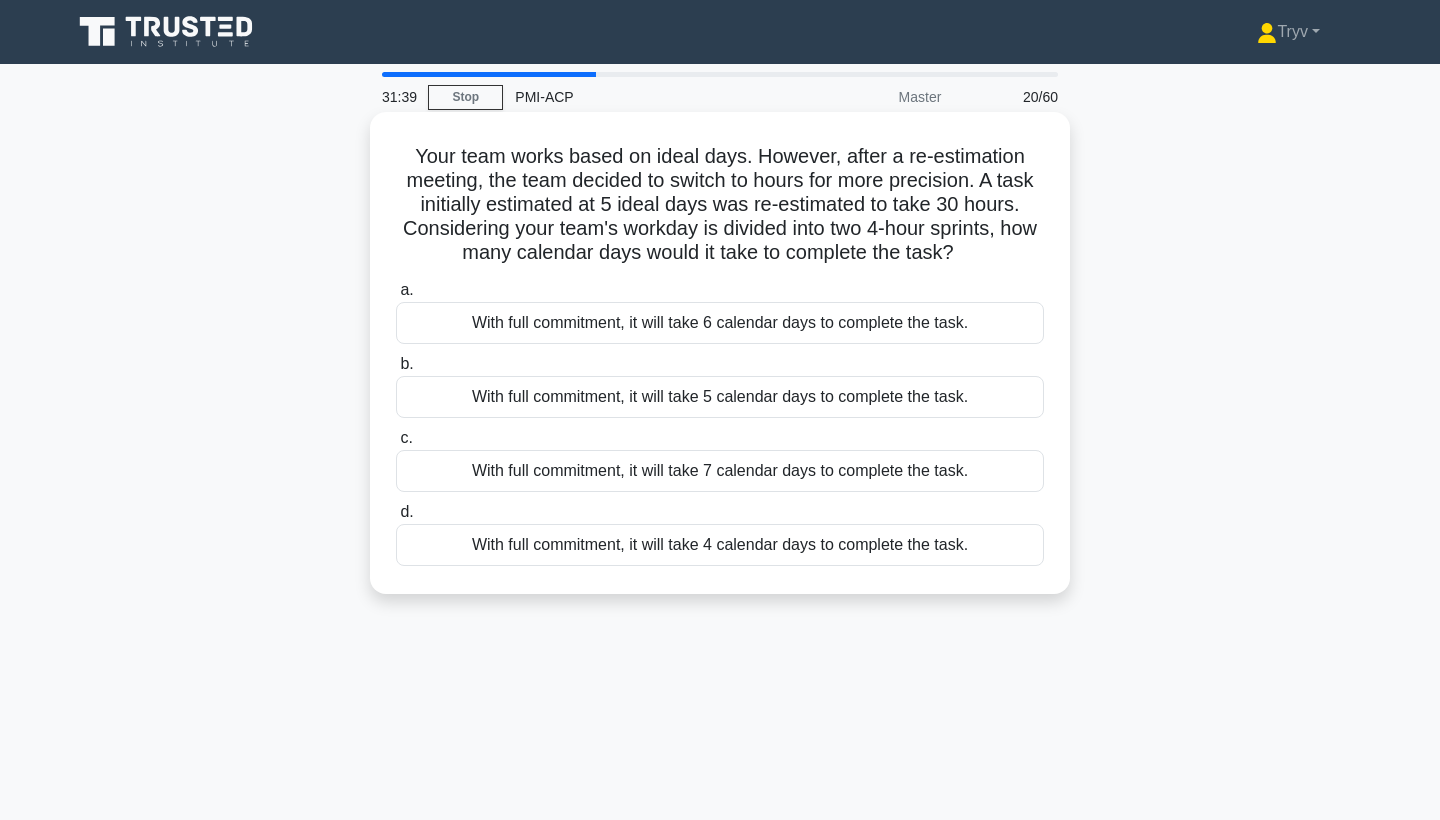 click on "With full commitment, it will take 4 calendar days to complete the task." at bounding box center (720, 545) 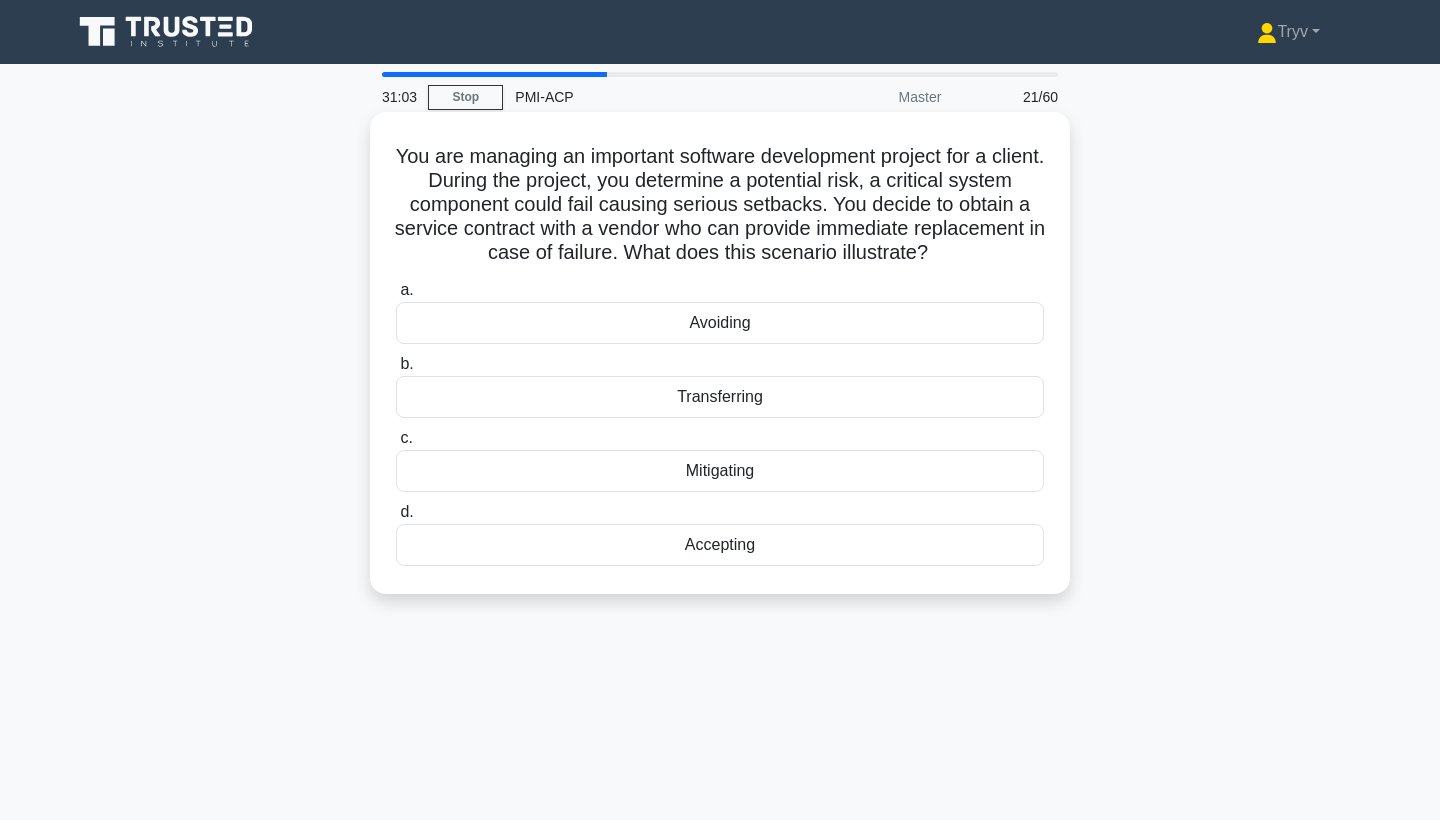 click on "Mitigating" at bounding box center [720, 471] 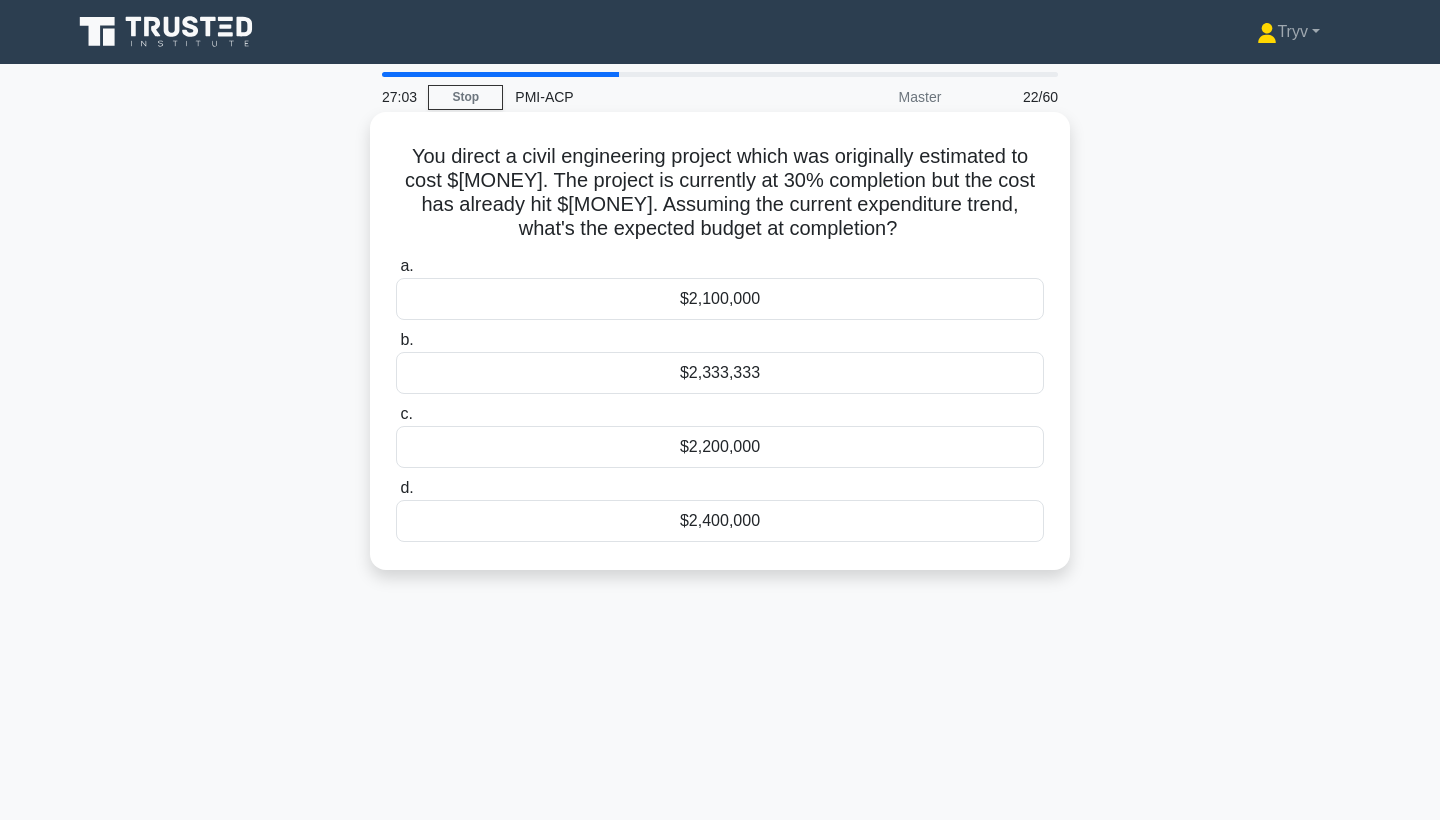 click on "$2,100,000" at bounding box center (720, 299) 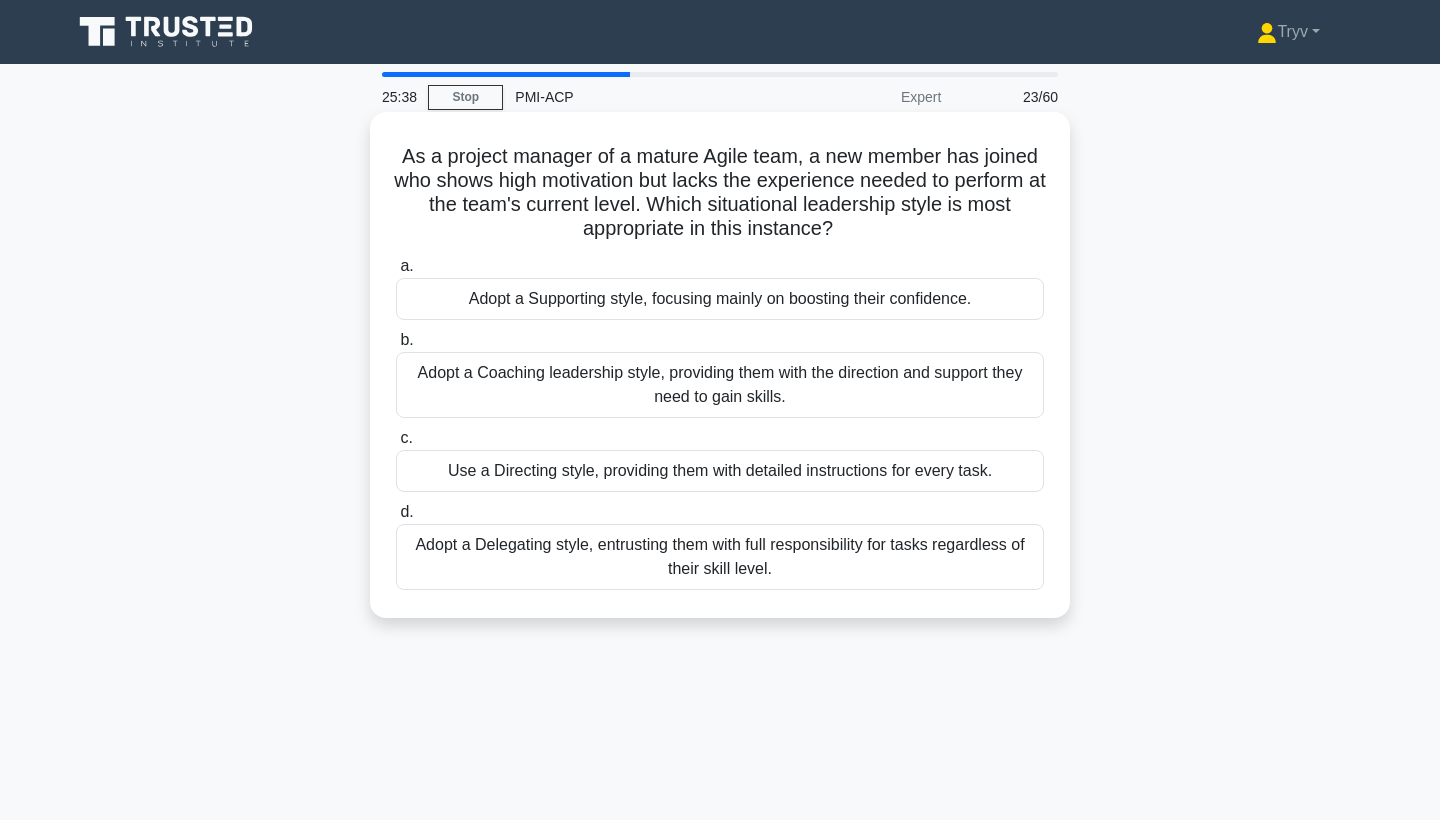 click on "Adopt a Coaching leadership style, providing them with the direction and support they need to gain skills." at bounding box center (720, 385) 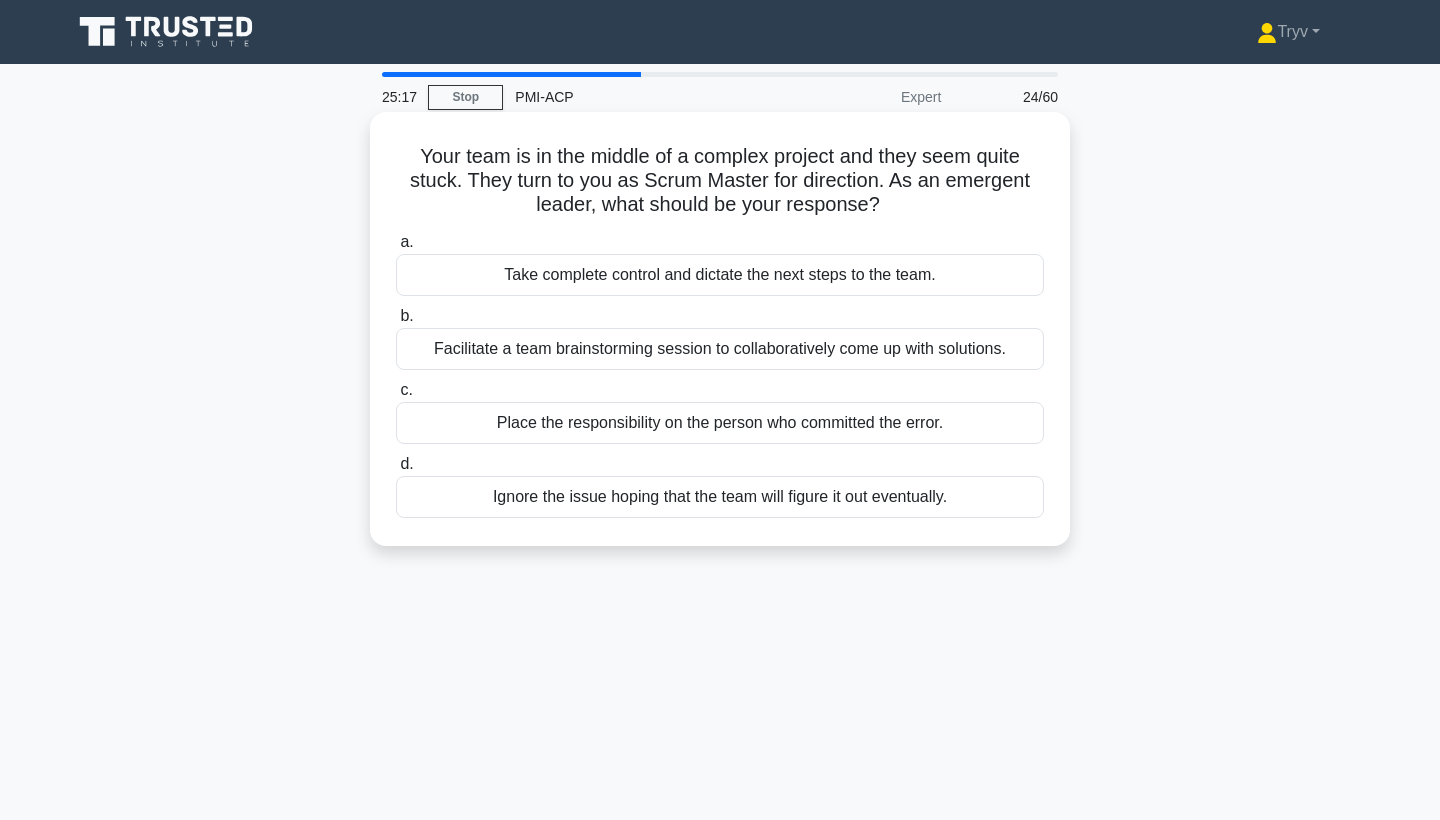 click on "Facilitate a team brainstorming session to collaboratively come up with solutions." at bounding box center (720, 349) 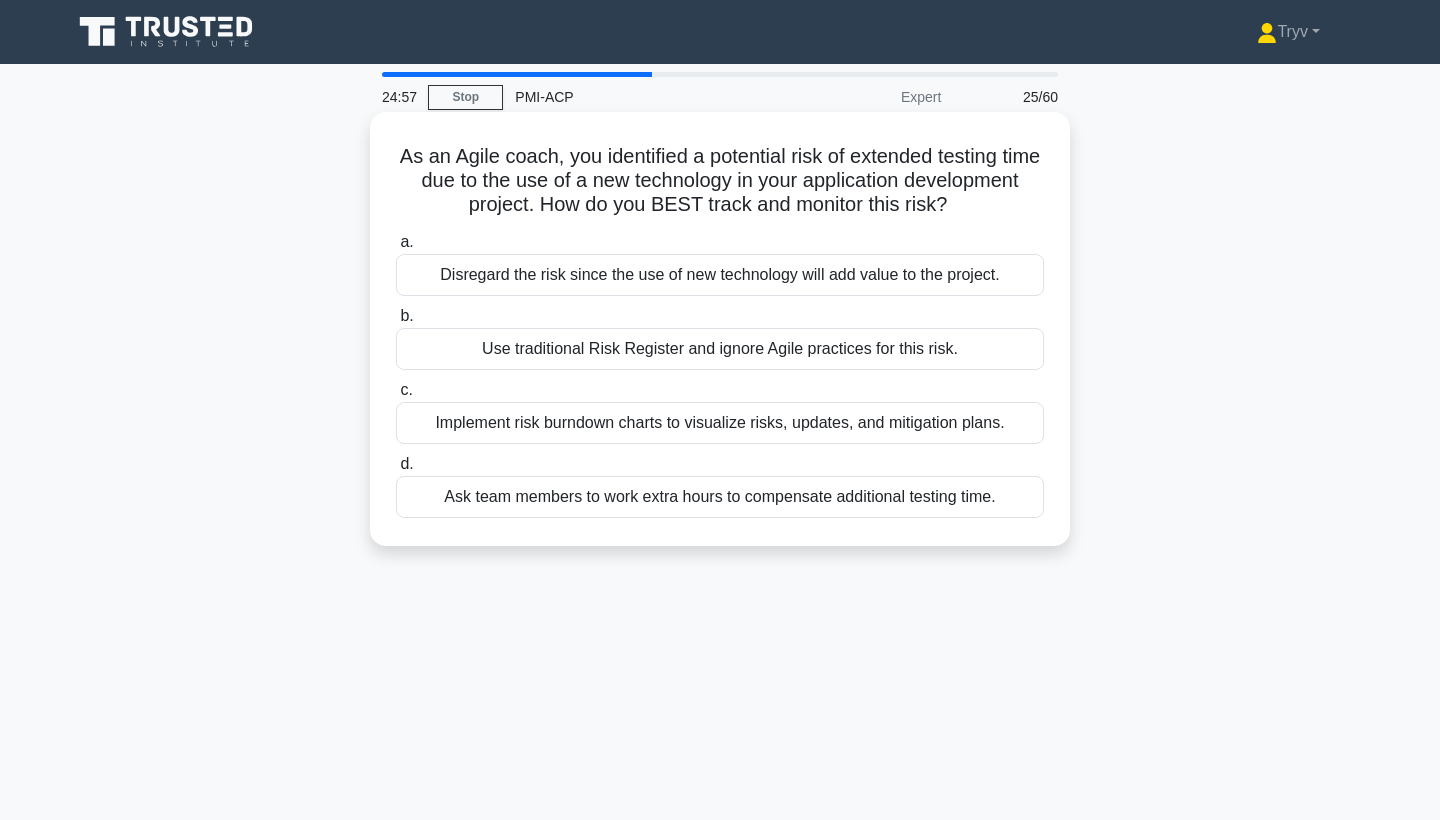 click on "Implement risk burndown charts to visualize risks, updates, and mitigation plans." at bounding box center [720, 423] 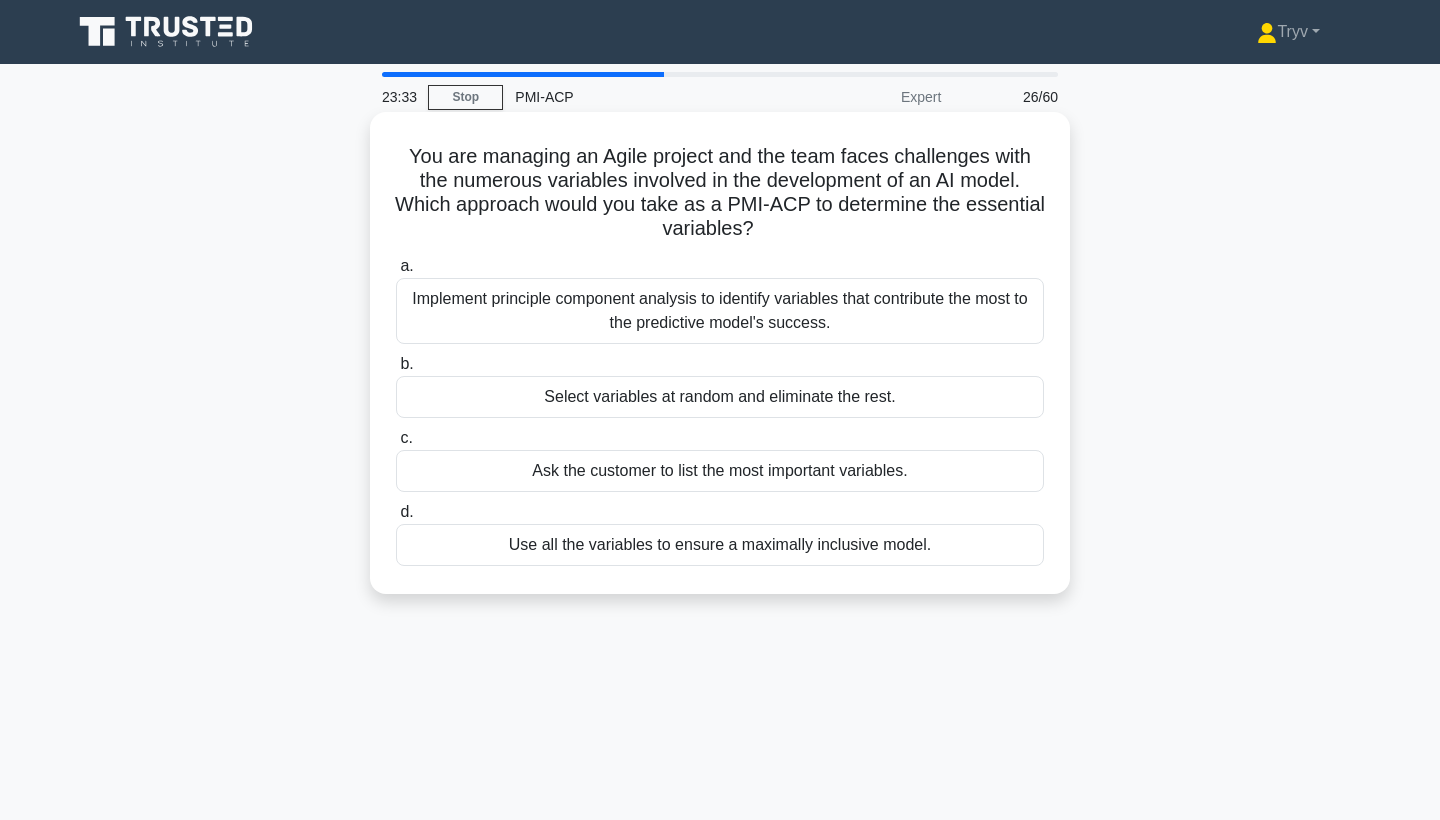 click on "Ask the customer to list the most important variables." at bounding box center [720, 471] 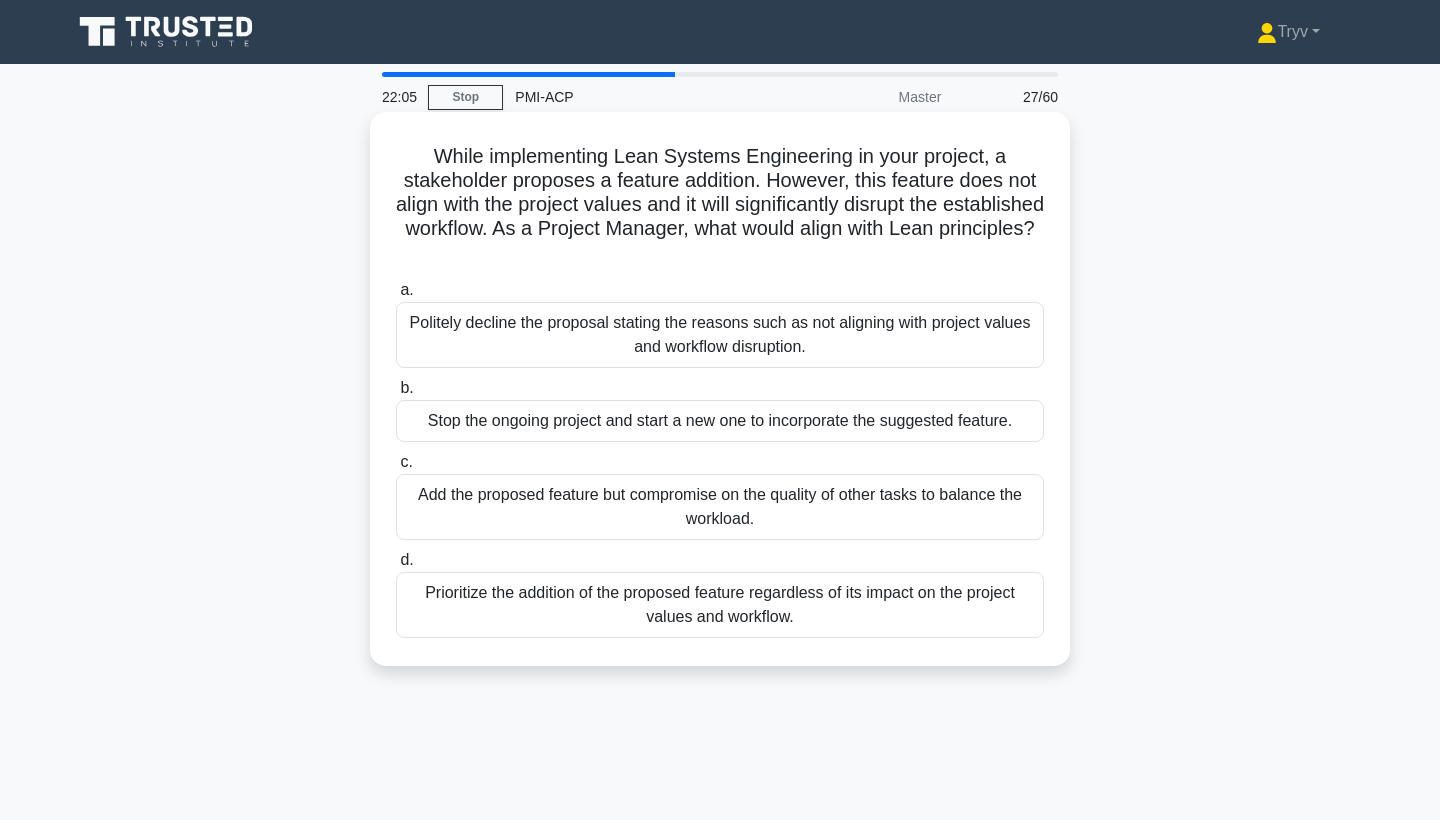 click on "Politely decline the proposal stating the reasons such as not aligning with project values and workflow disruption." at bounding box center (720, 335) 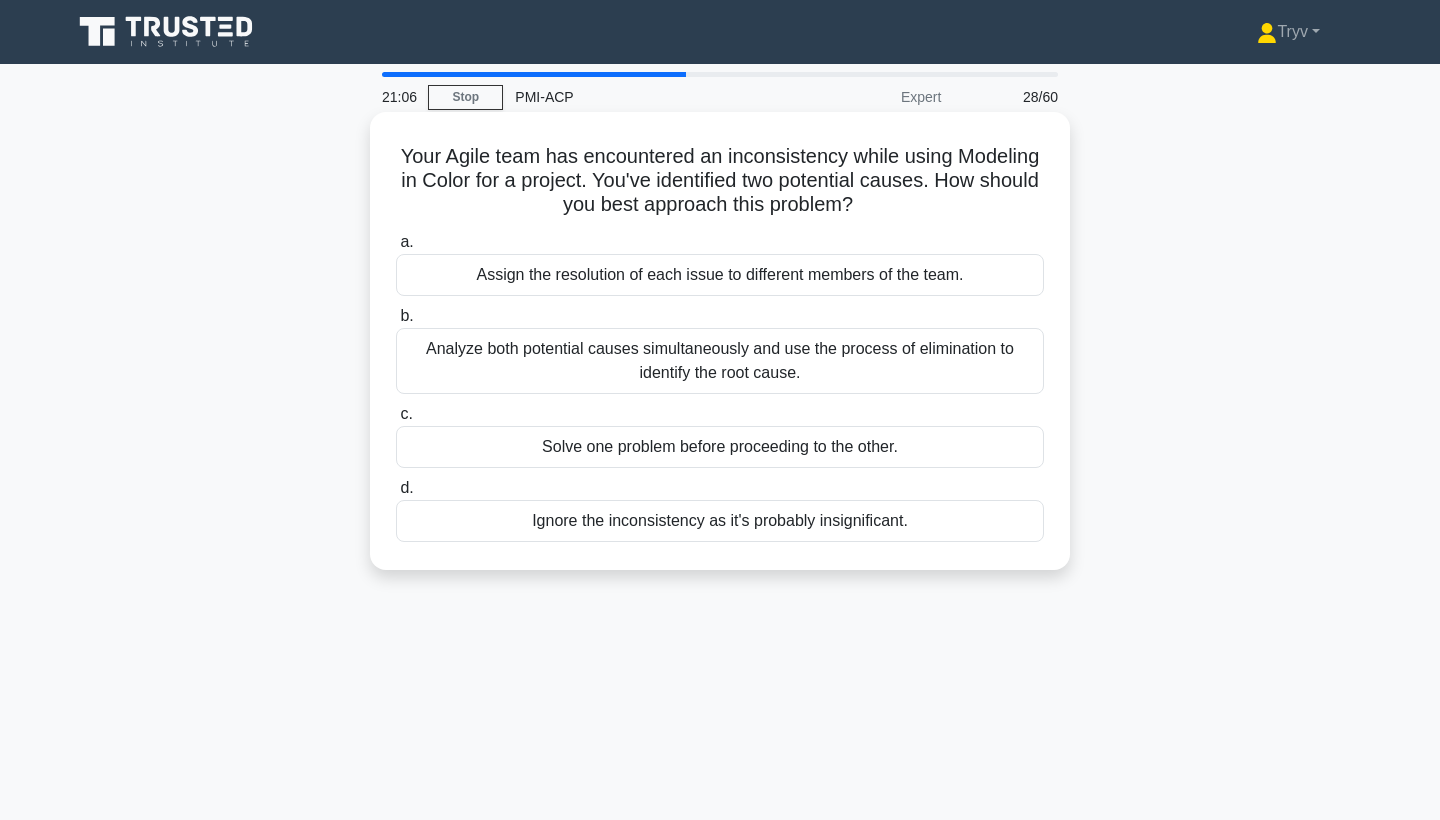 click on "Analyze both potential causes simultaneously and use the process of elimination to identify the root cause." at bounding box center (720, 361) 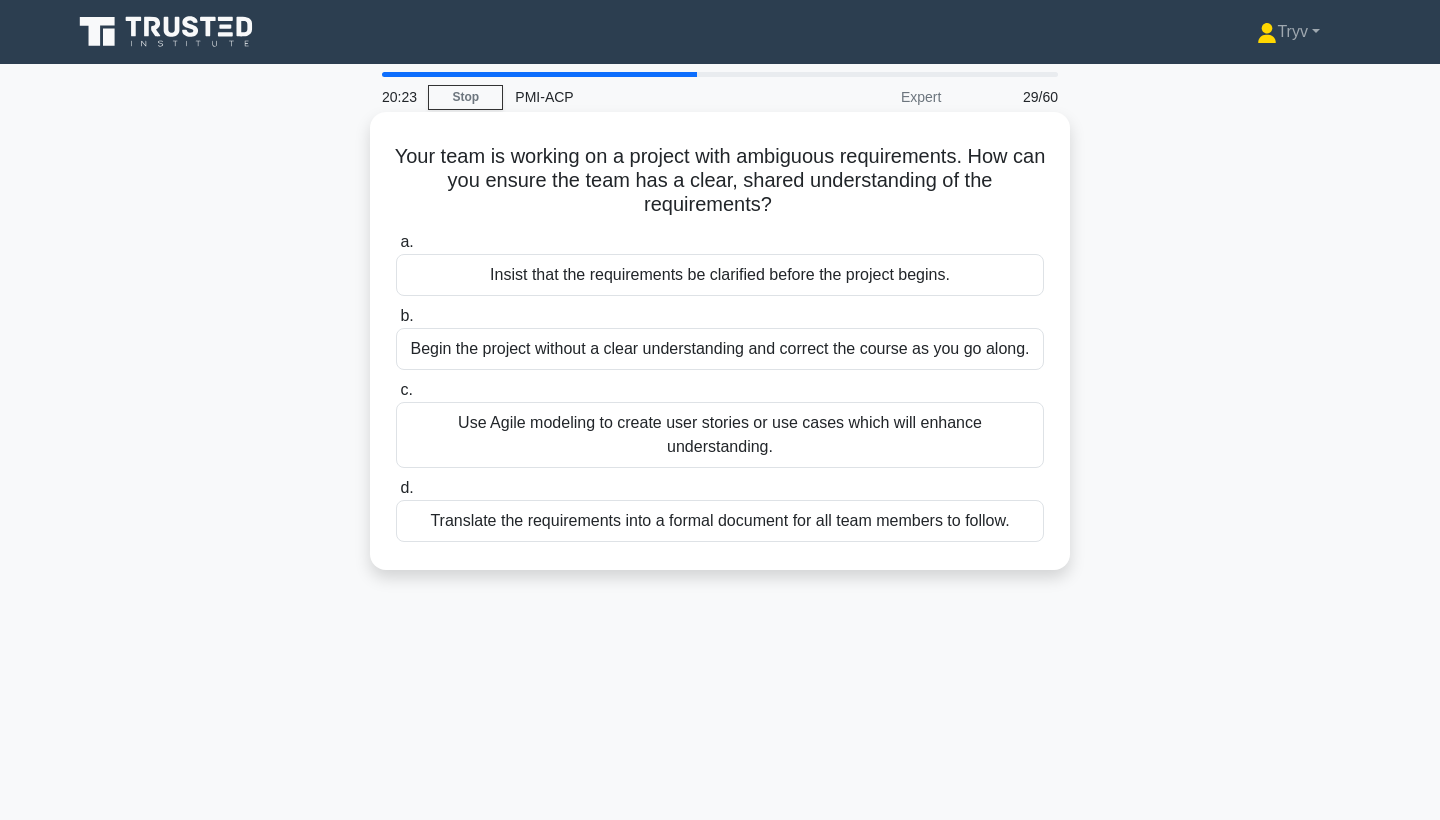 click on "Insist that the requirements be clarified before the project begins." at bounding box center (720, 275) 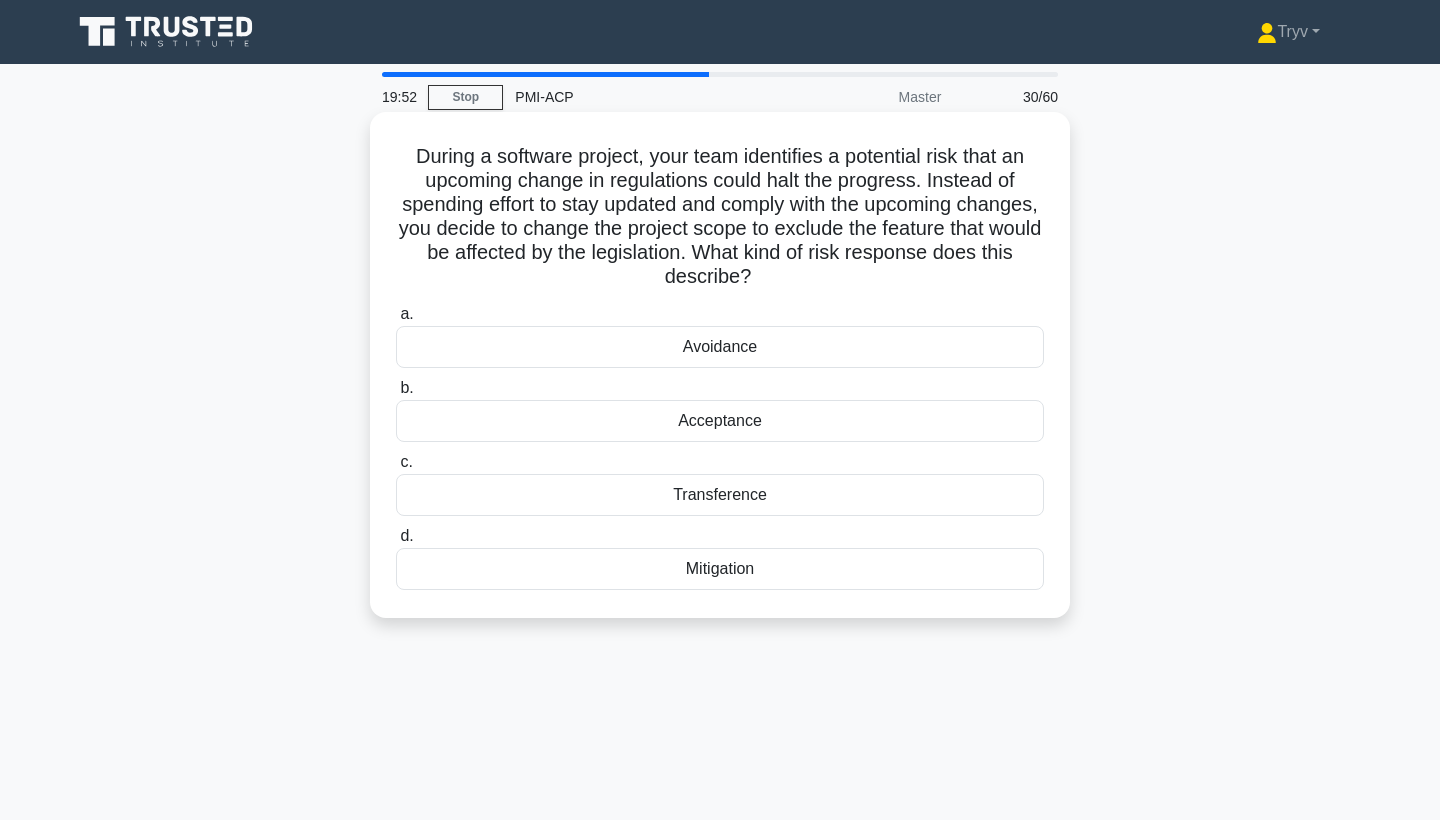 click on "Avoidance" at bounding box center (720, 347) 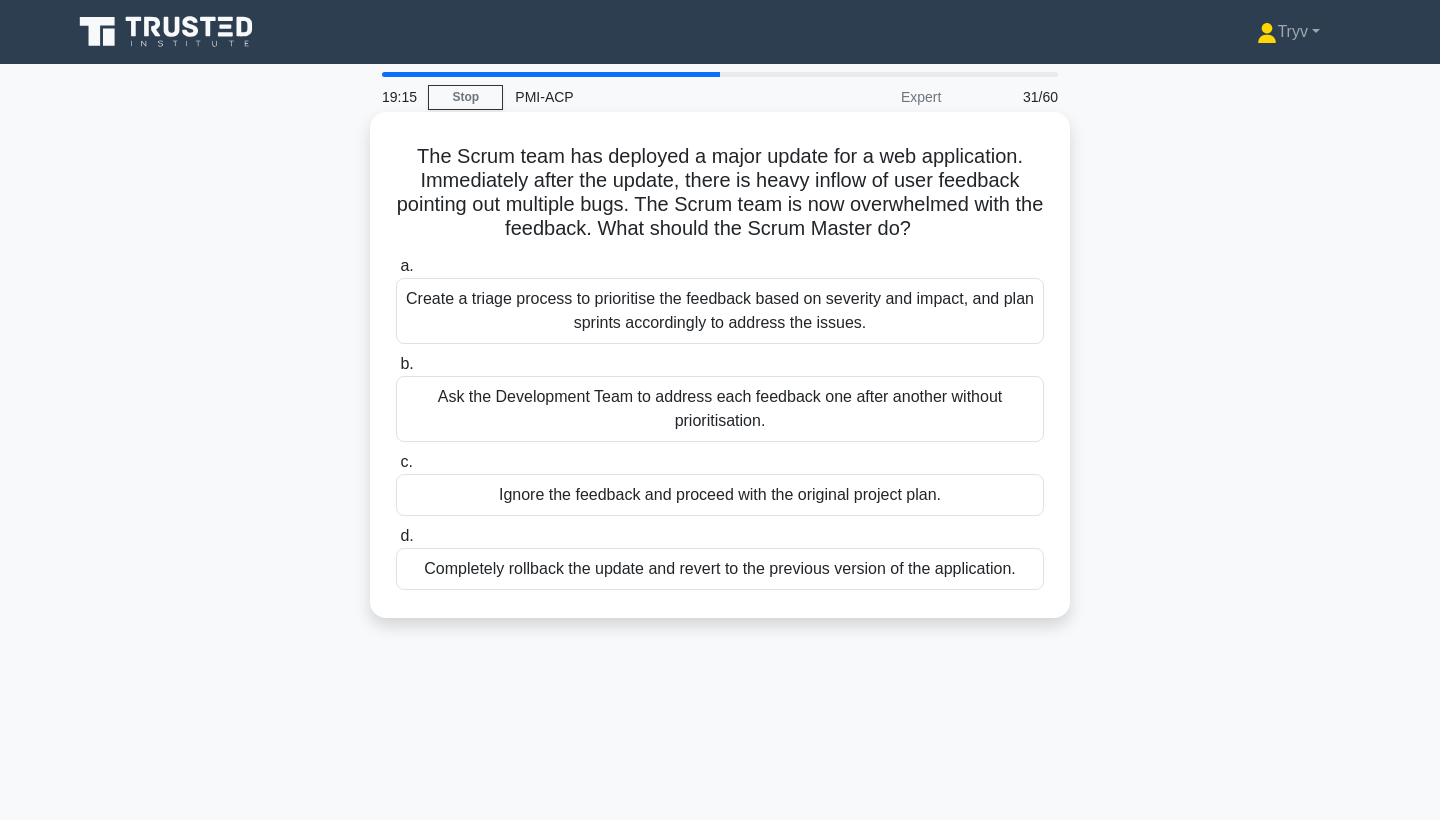 click on "Create a triage process to prioritise the feedback based on severity and impact, and plan sprints accordingly to address the issues." at bounding box center [720, 311] 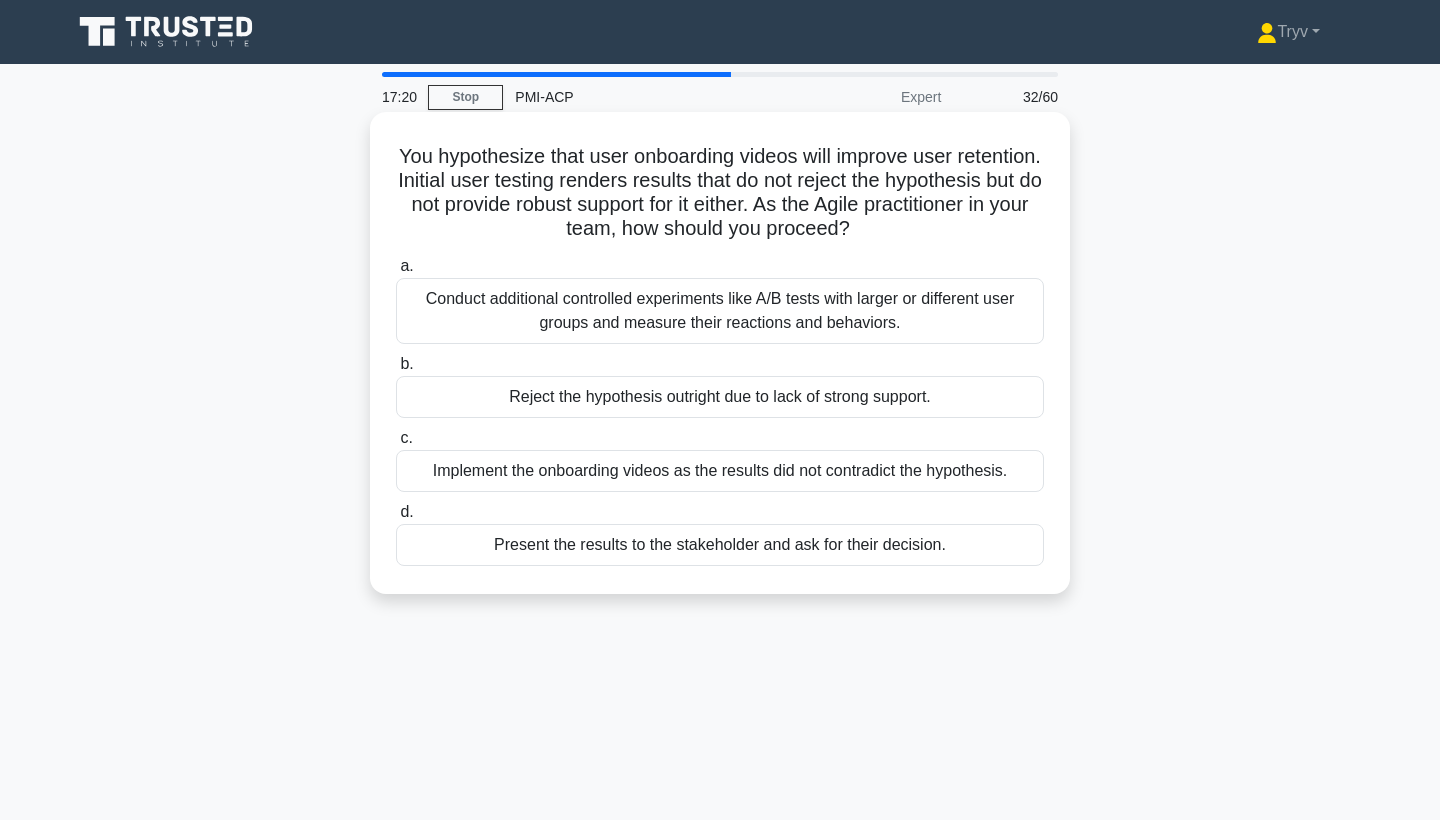click on "Conduct additional controlled experiments like A/B tests with larger or different user groups and measure their reactions and behaviors." at bounding box center (720, 311) 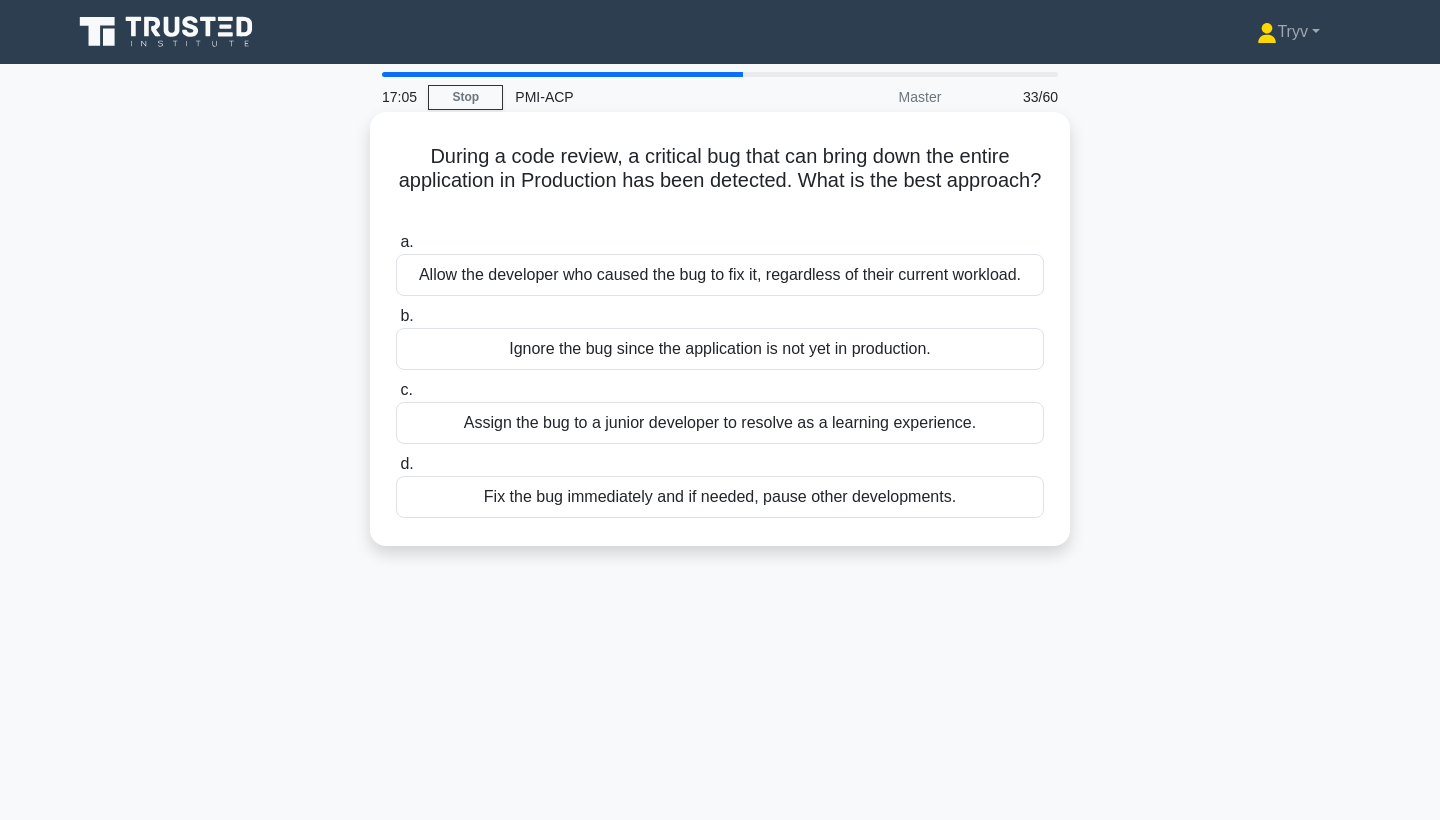 click on "Fix the bug immediately and if needed, pause other developments." at bounding box center [720, 497] 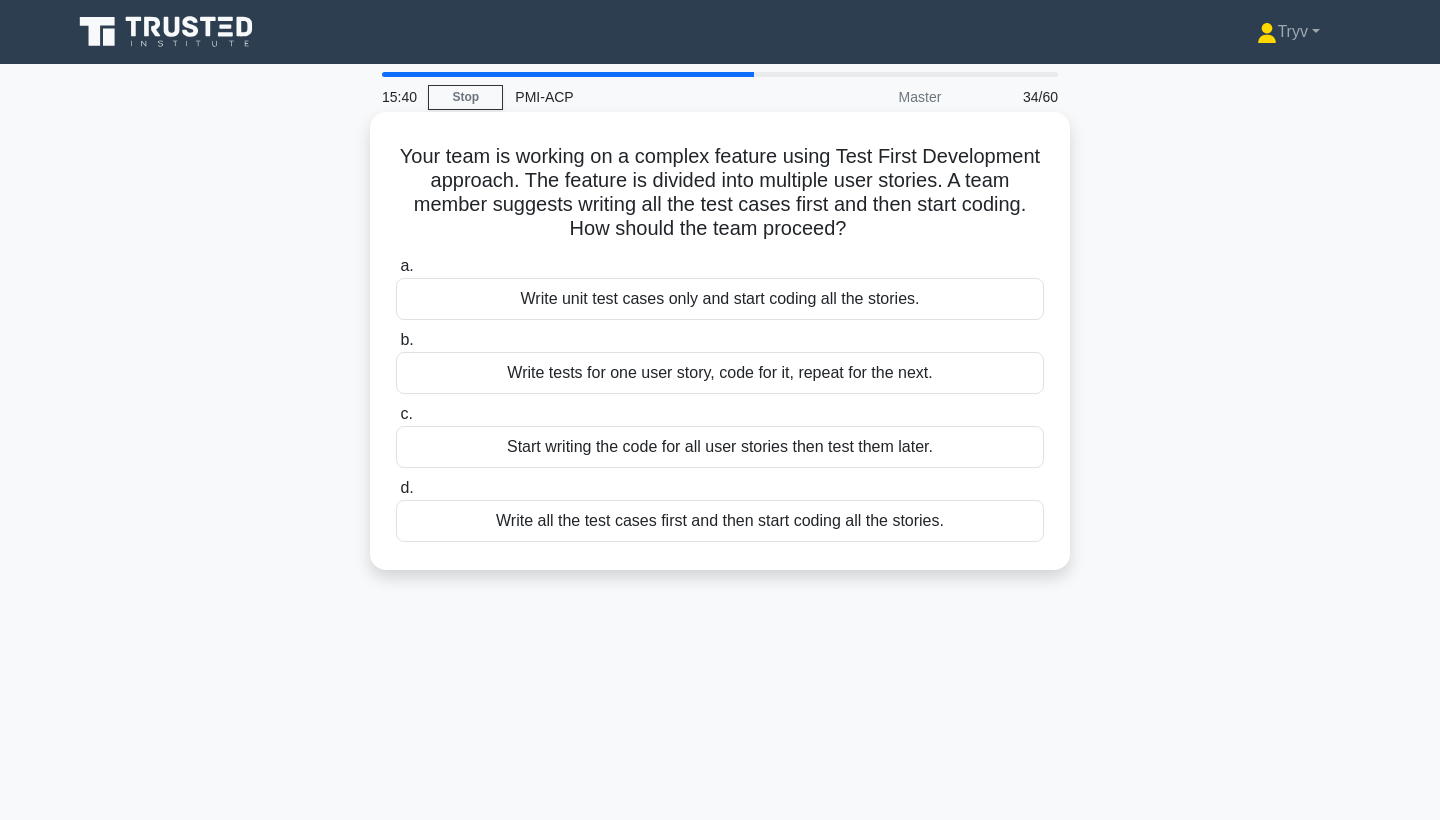 click on "Write tests for one user story, code for it, repeat for the next." at bounding box center (720, 373) 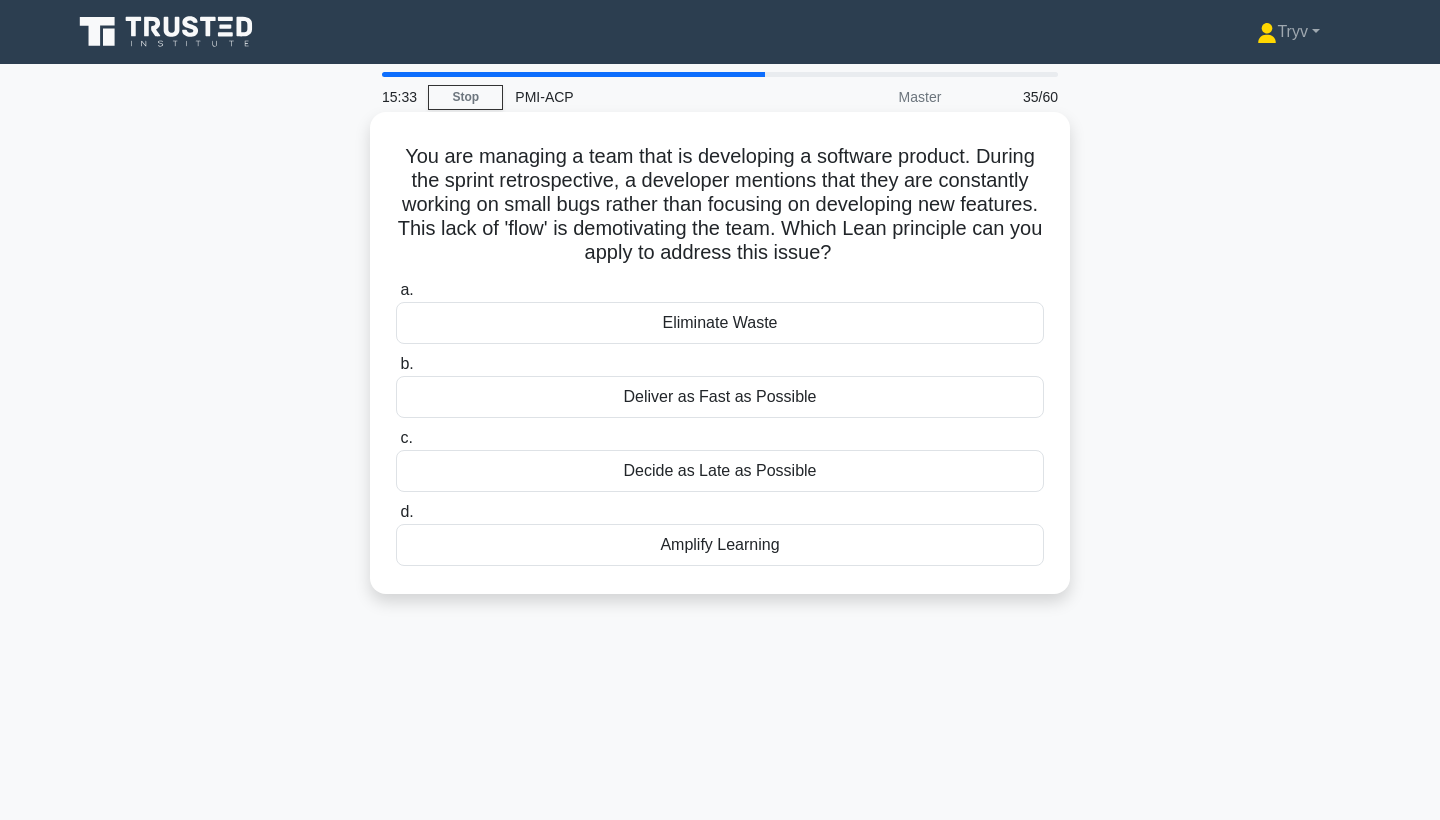 click on "a.
Eliminate Waste" at bounding box center (720, 311) 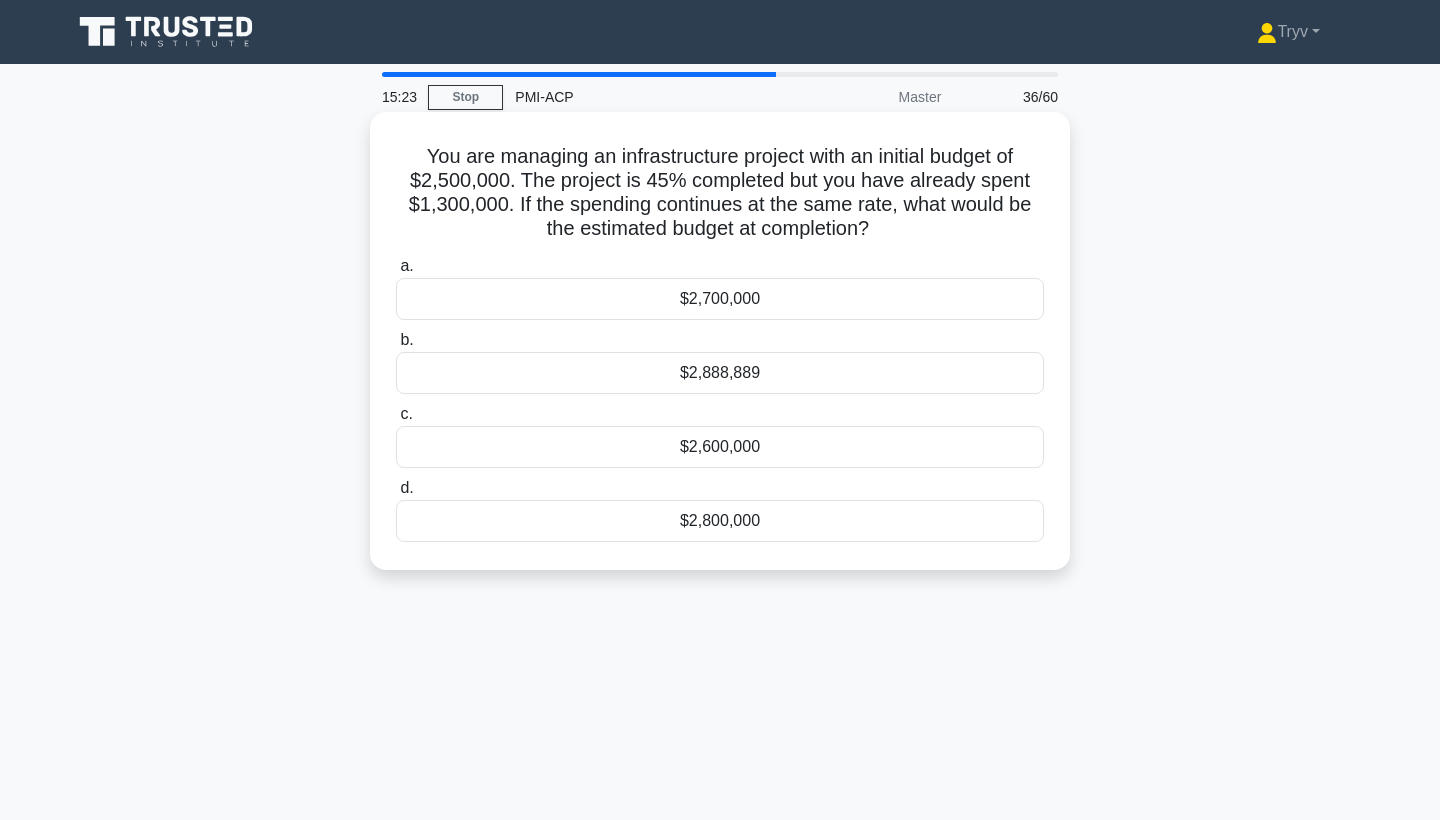 scroll, scrollTop: 0, scrollLeft: 0, axis: both 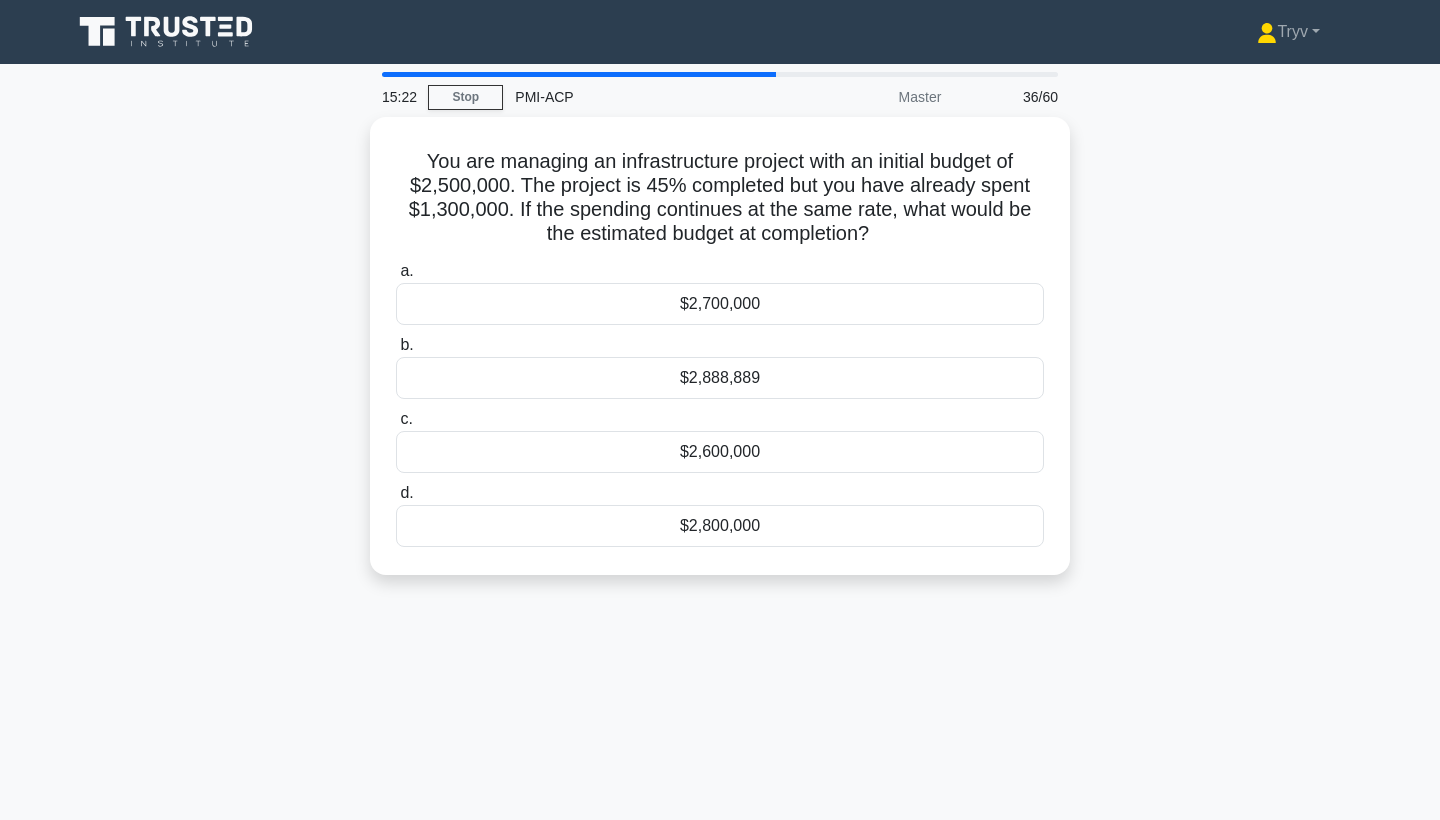click at bounding box center (579, 74) 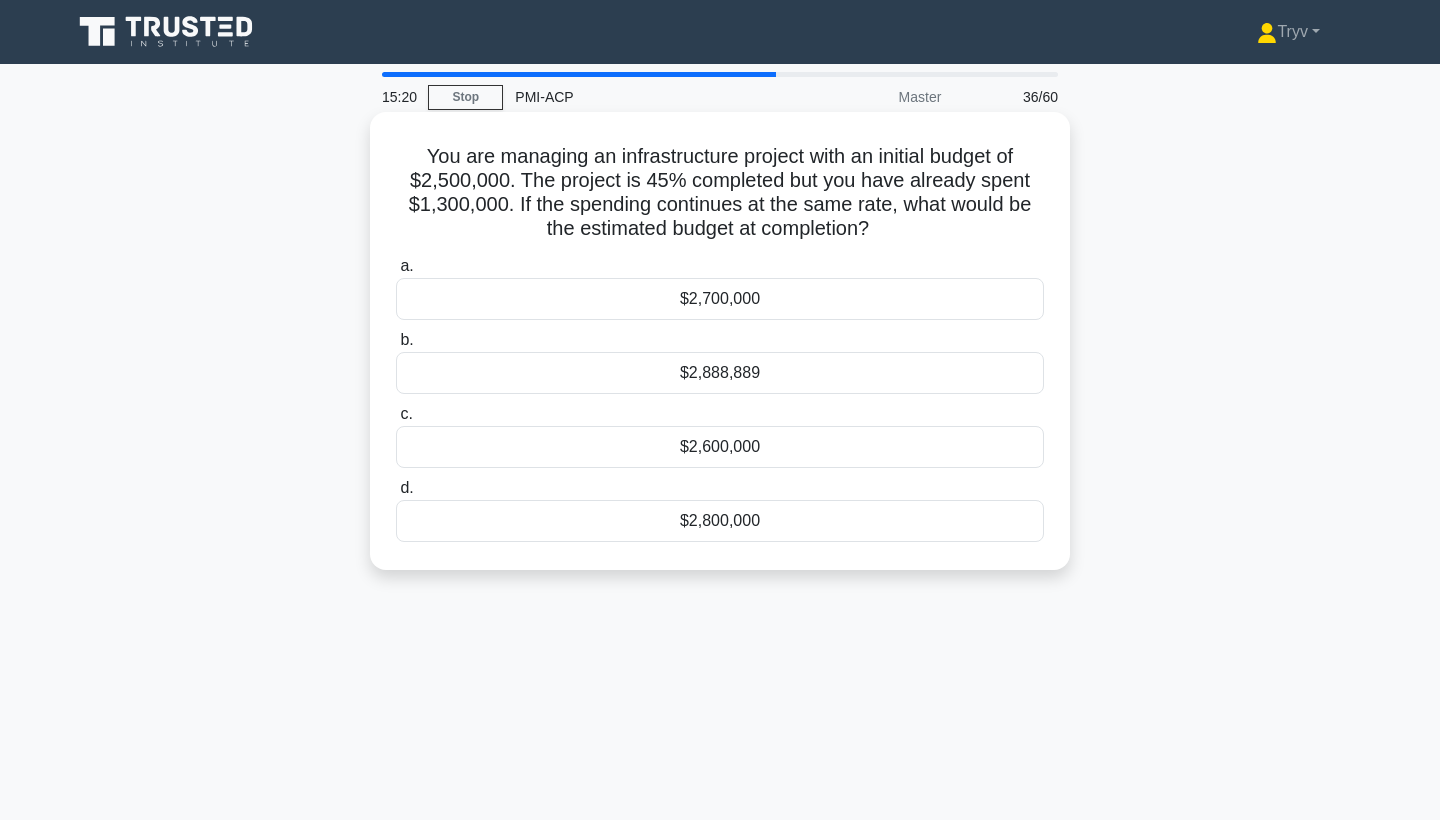 scroll, scrollTop: 0, scrollLeft: 0, axis: both 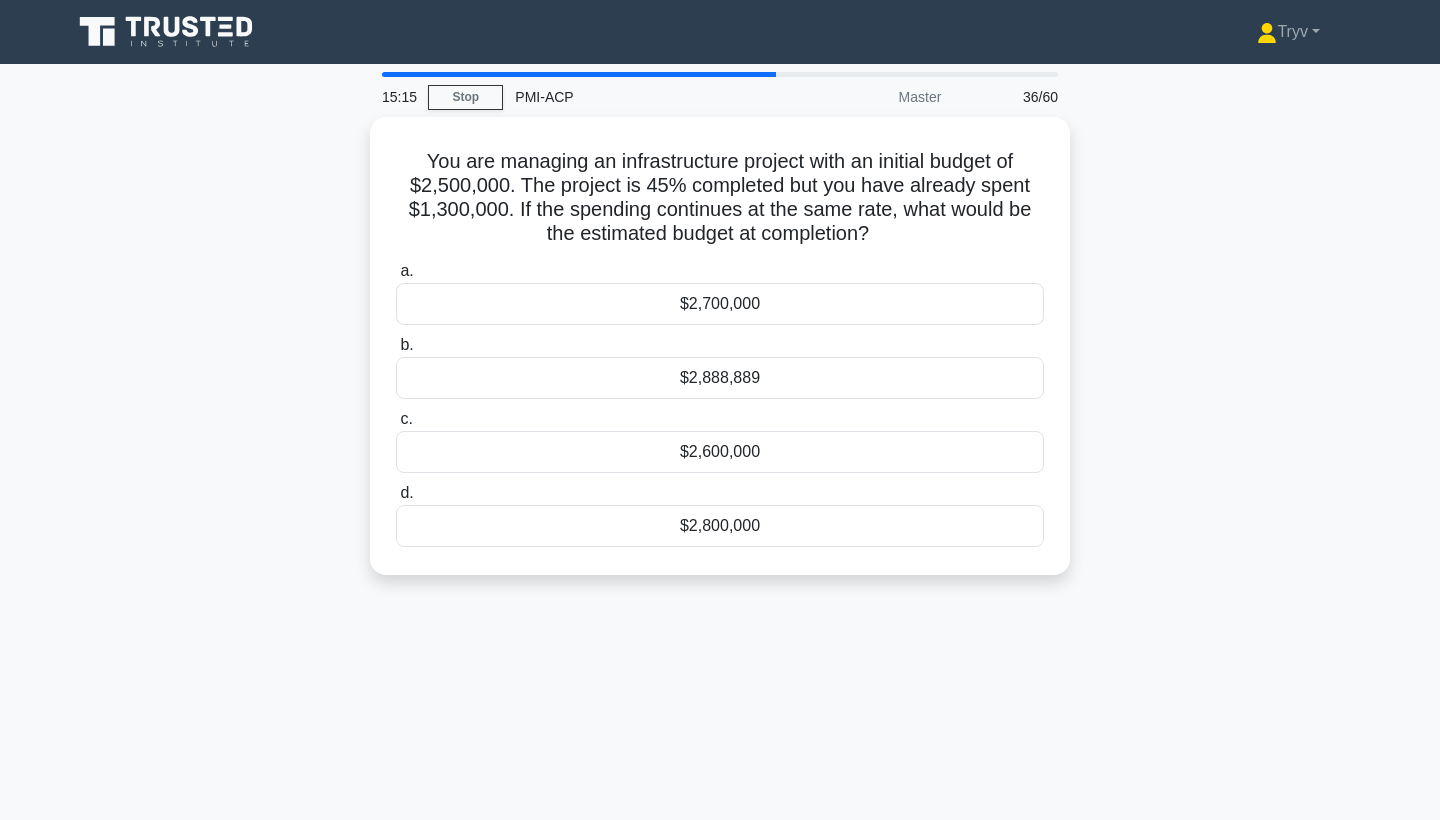 click on "36/60" at bounding box center [1011, 97] 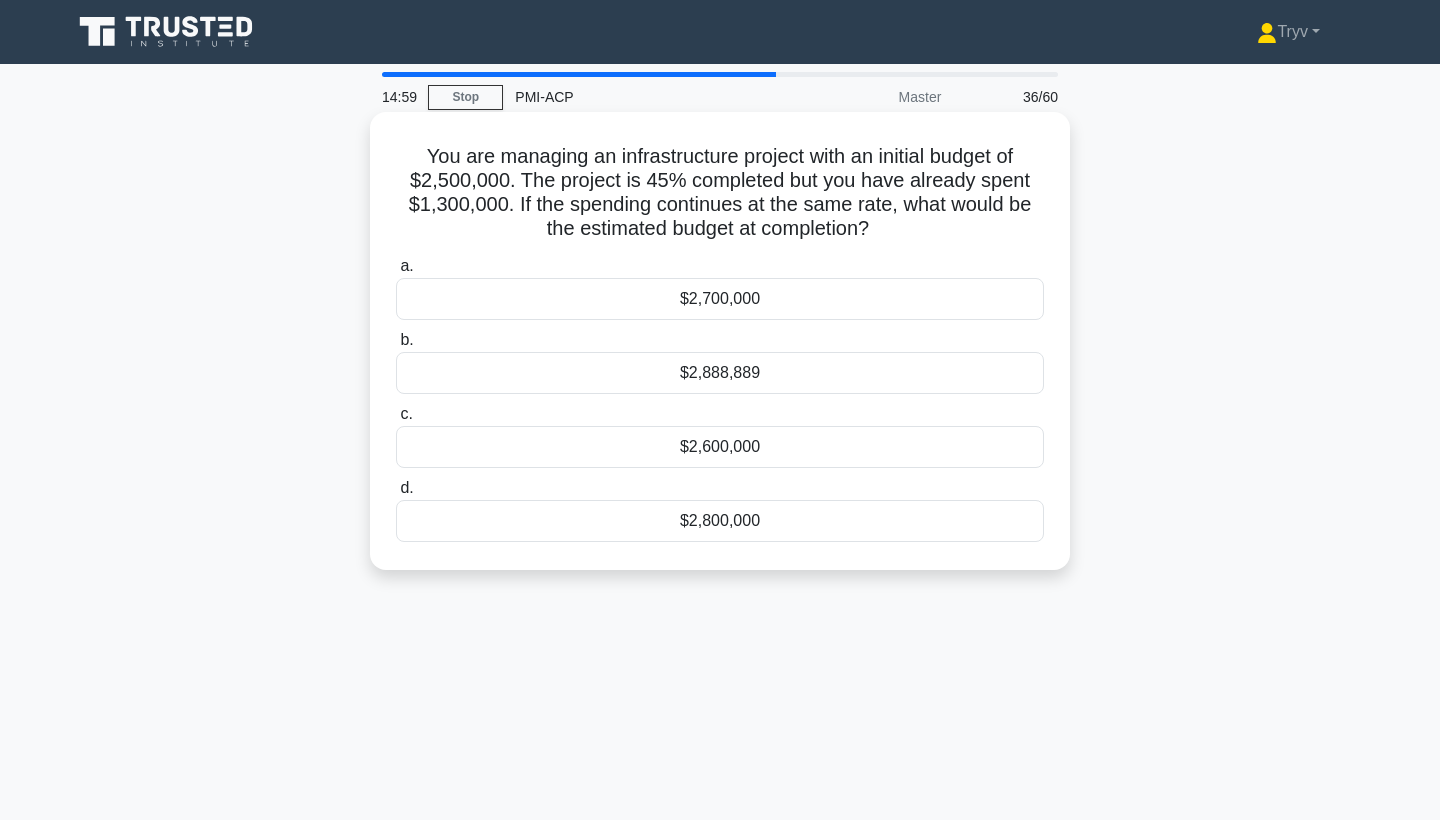 click on "You are managing an infrastructure project with an initial budget of $[MONEY]. The project is 45% completed but you have already spent $[MONEY]. If the spending continues at the same rate, what would be the estimated budget at completion?
.spinner_0XTQ{transform-origin:center;animation:spinner_y6GP .75s linear infinite}@keyframes spinner_y6GP{100%{transform:rotate(360deg)}}" at bounding box center [720, 193] 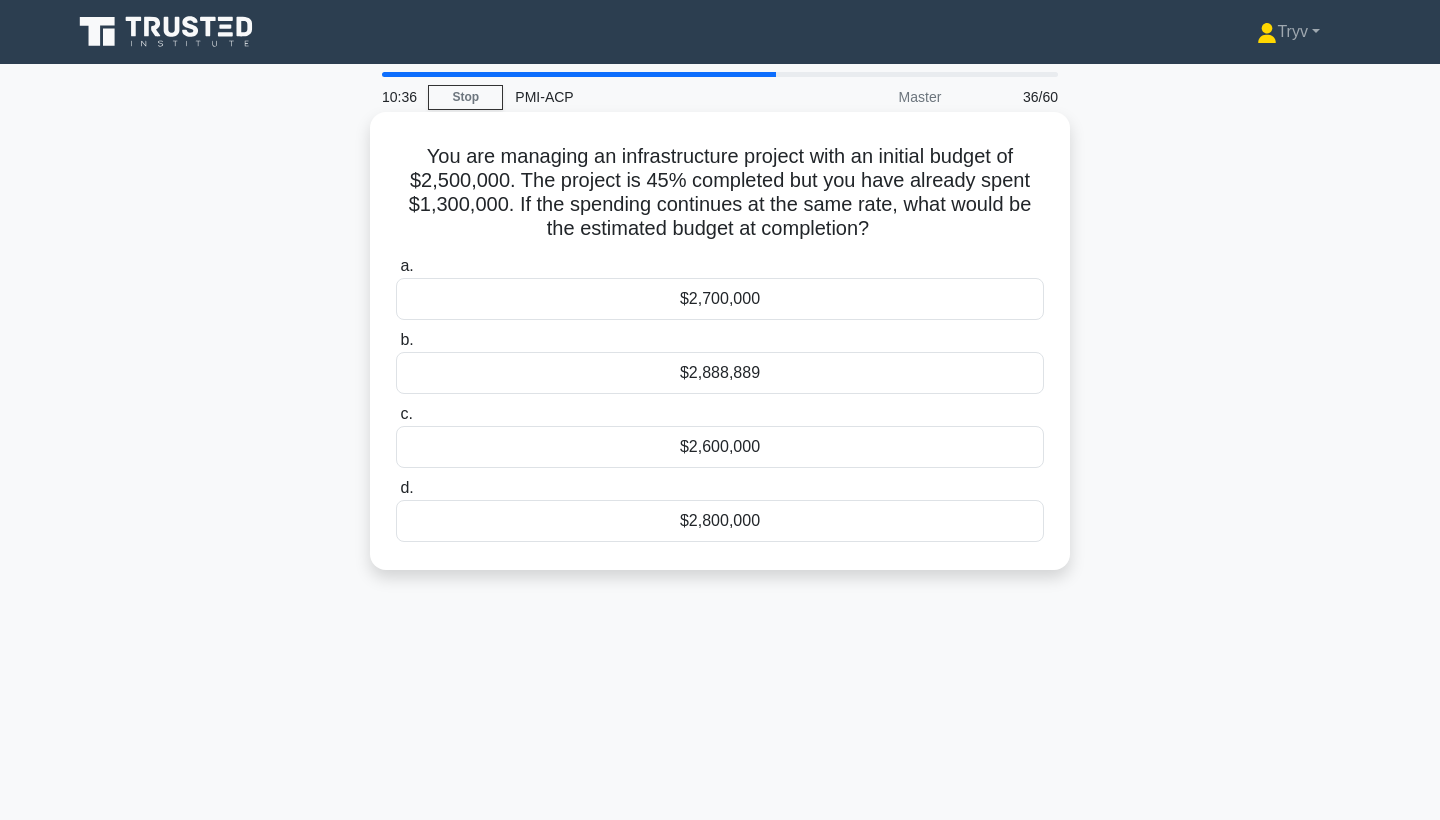 click on "$2,888,889" at bounding box center [720, 373] 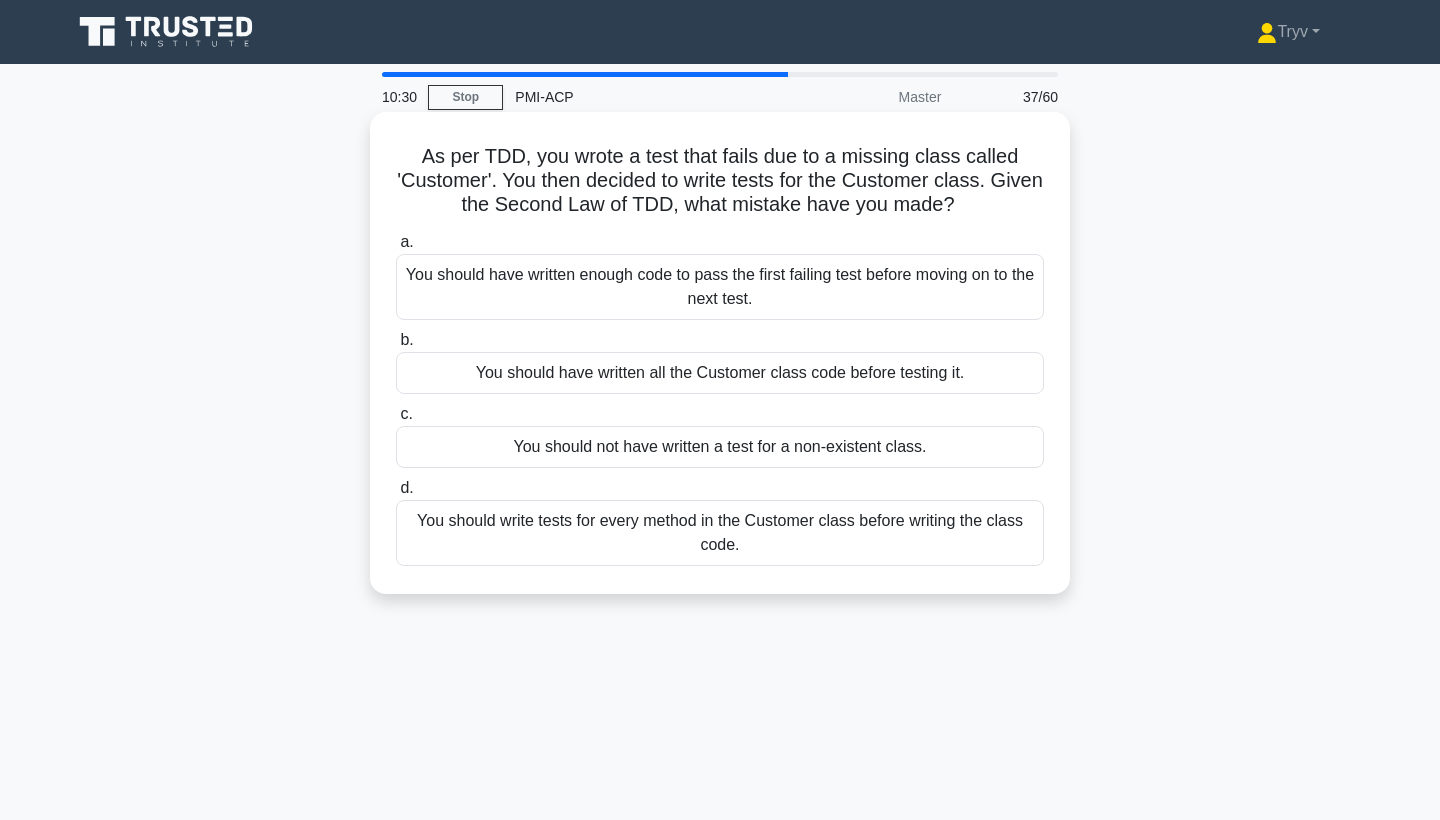 click on "As per TDD, you wrote a test that fails due to a missing class called 'Customer'. You then decided to write tests for the Customer class. Given the Second Law of TDD, what mistake have you made?
.spinner_0XTQ{transform-origin:center;animation:spinner_y6GP .75s linear infinite}@keyframes spinner_y6GP{100%{transform:rotate(360deg)}}" at bounding box center [720, 181] 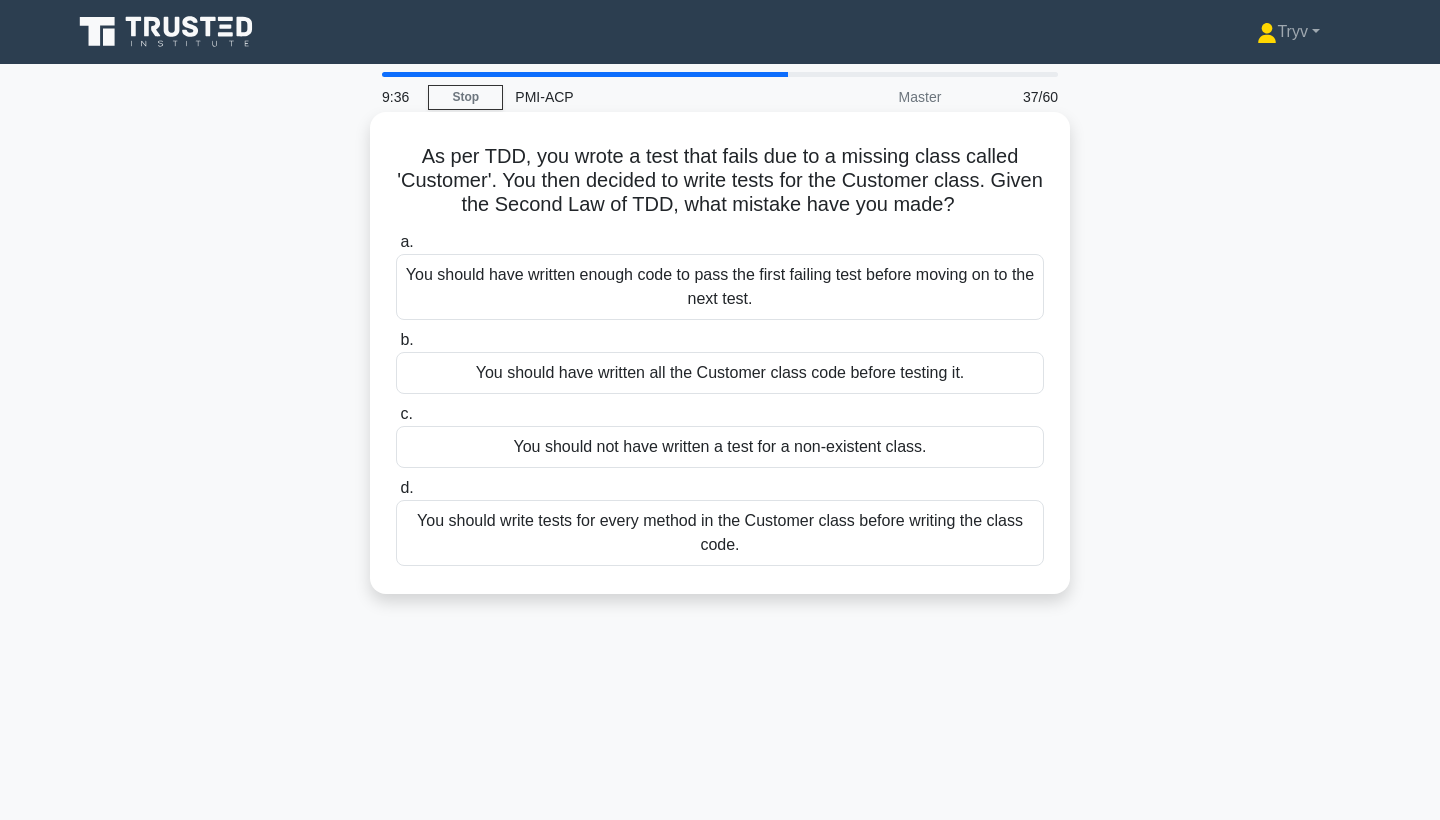 click on "You should not have written a test for a non-existent class." at bounding box center [720, 447] 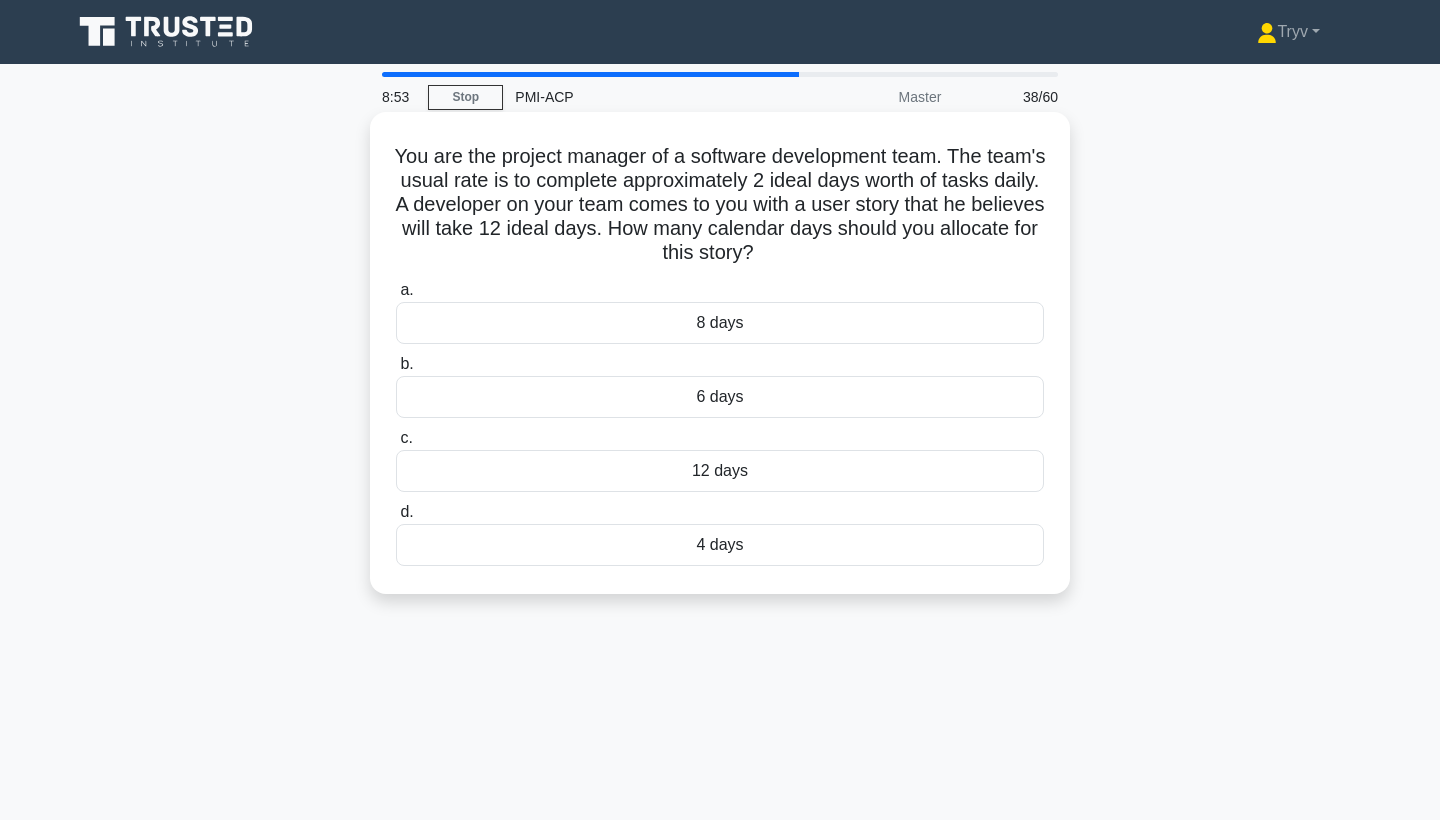 click on "6 days" at bounding box center (720, 397) 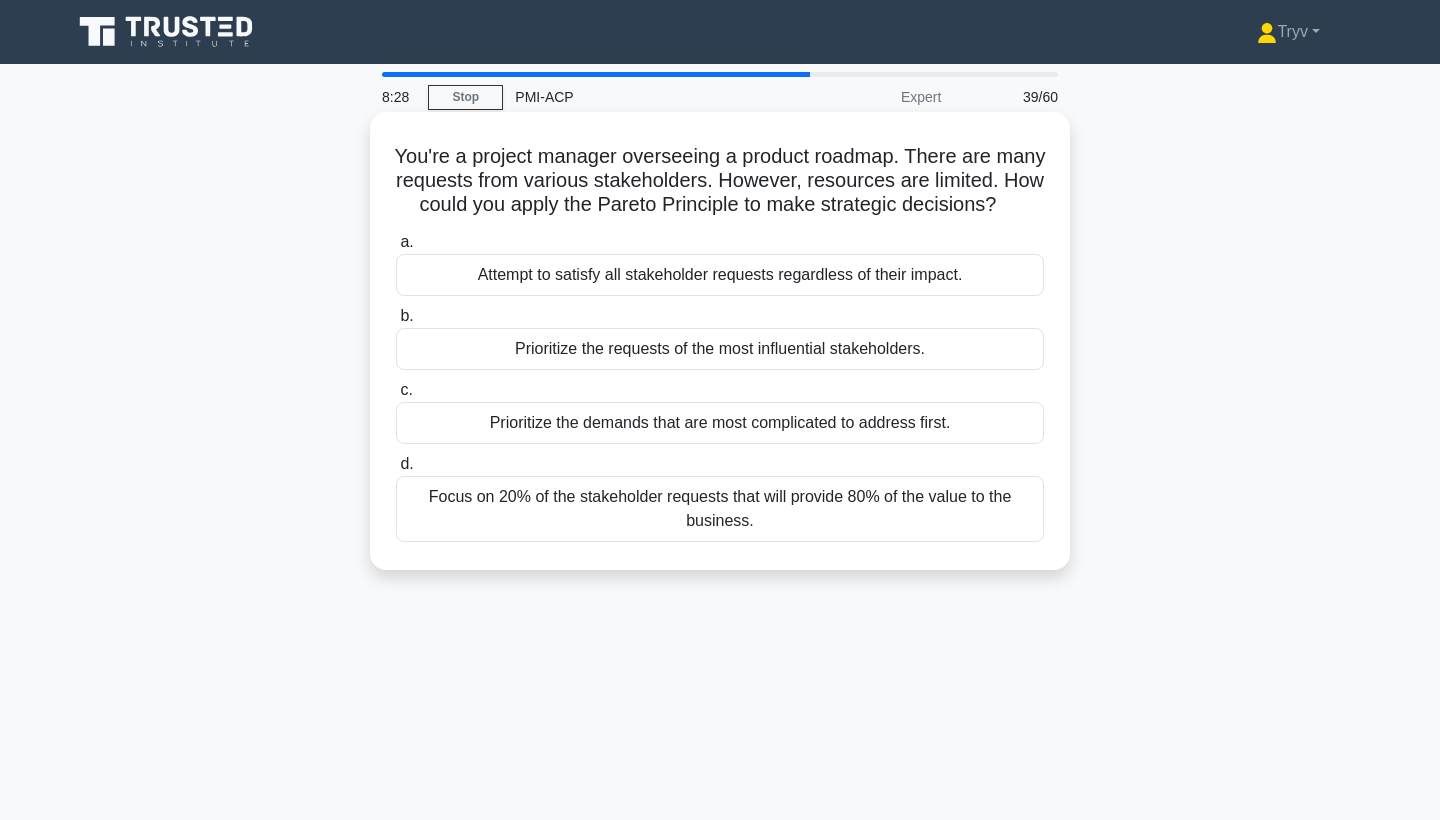 click on "Focus on 20% of the stakeholder requests that will provide 80% of the value to the business." at bounding box center (720, 509) 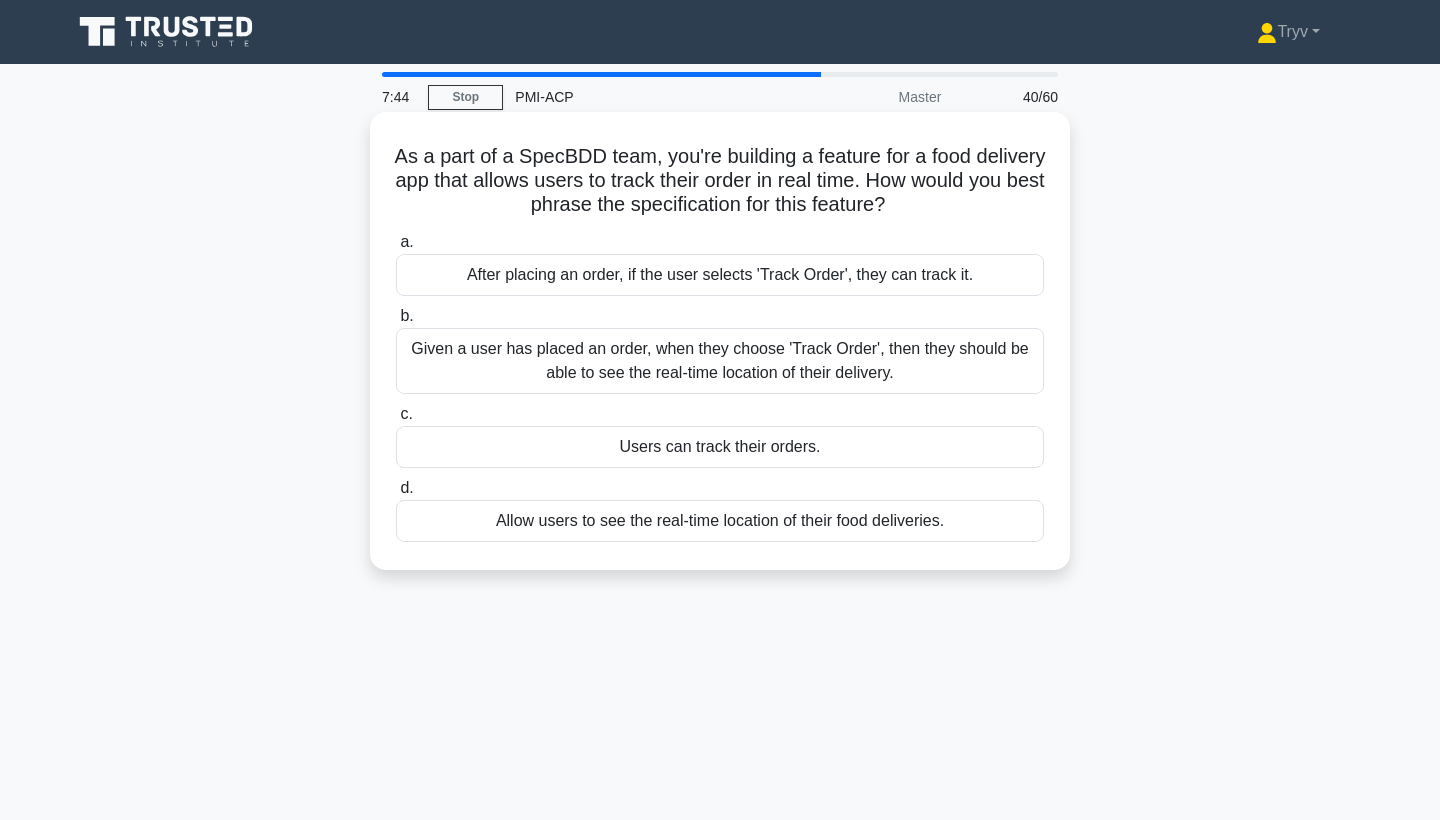 click on "Given a user has placed an order, when they choose 'Track Order', then they should be able to see the real-time location of their delivery." at bounding box center (720, 361) 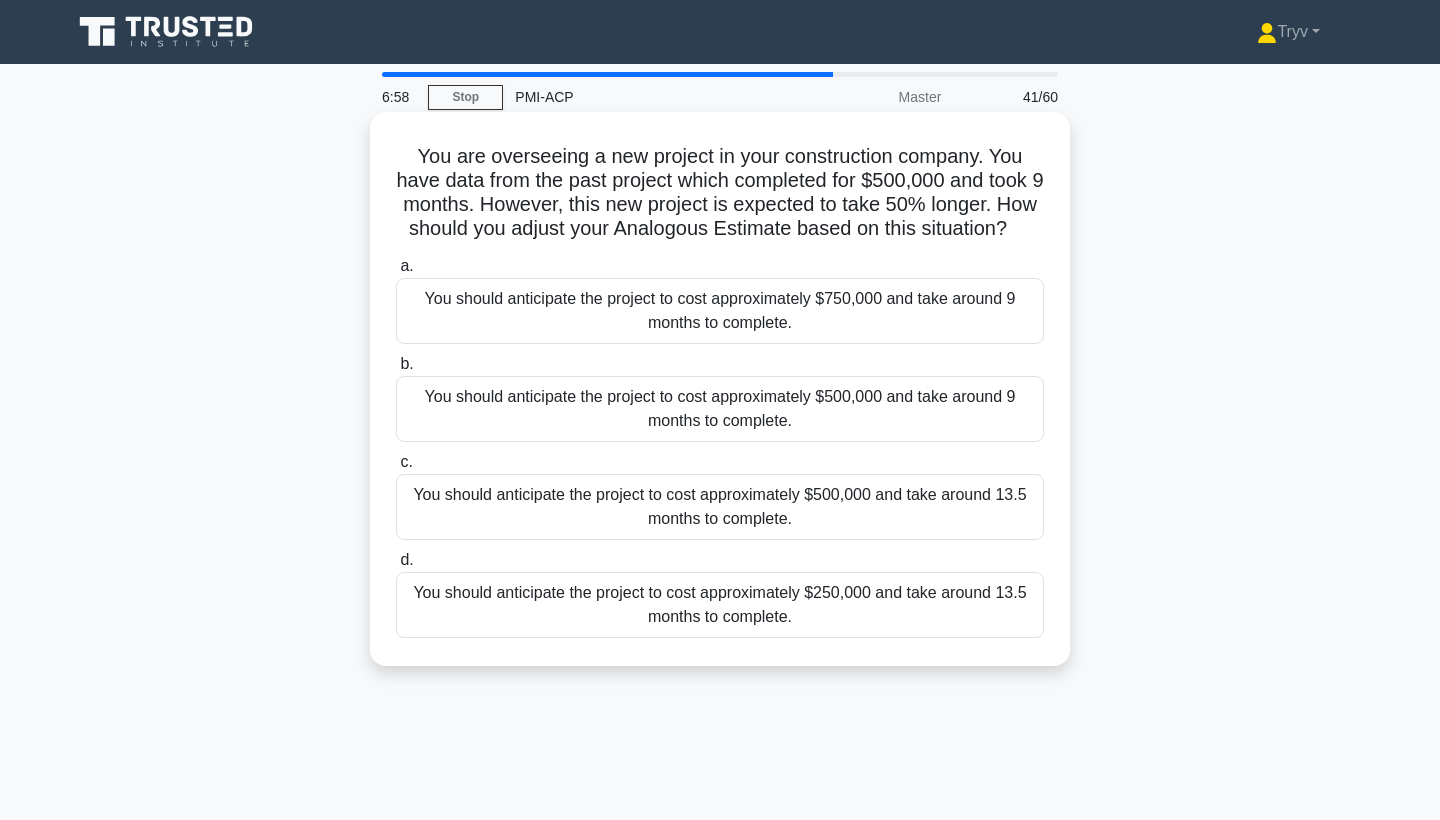 click on "You should anticipate the project to cost approximately $500,000 and take around 13.5 months to complete." at bounding box center (720, 507) 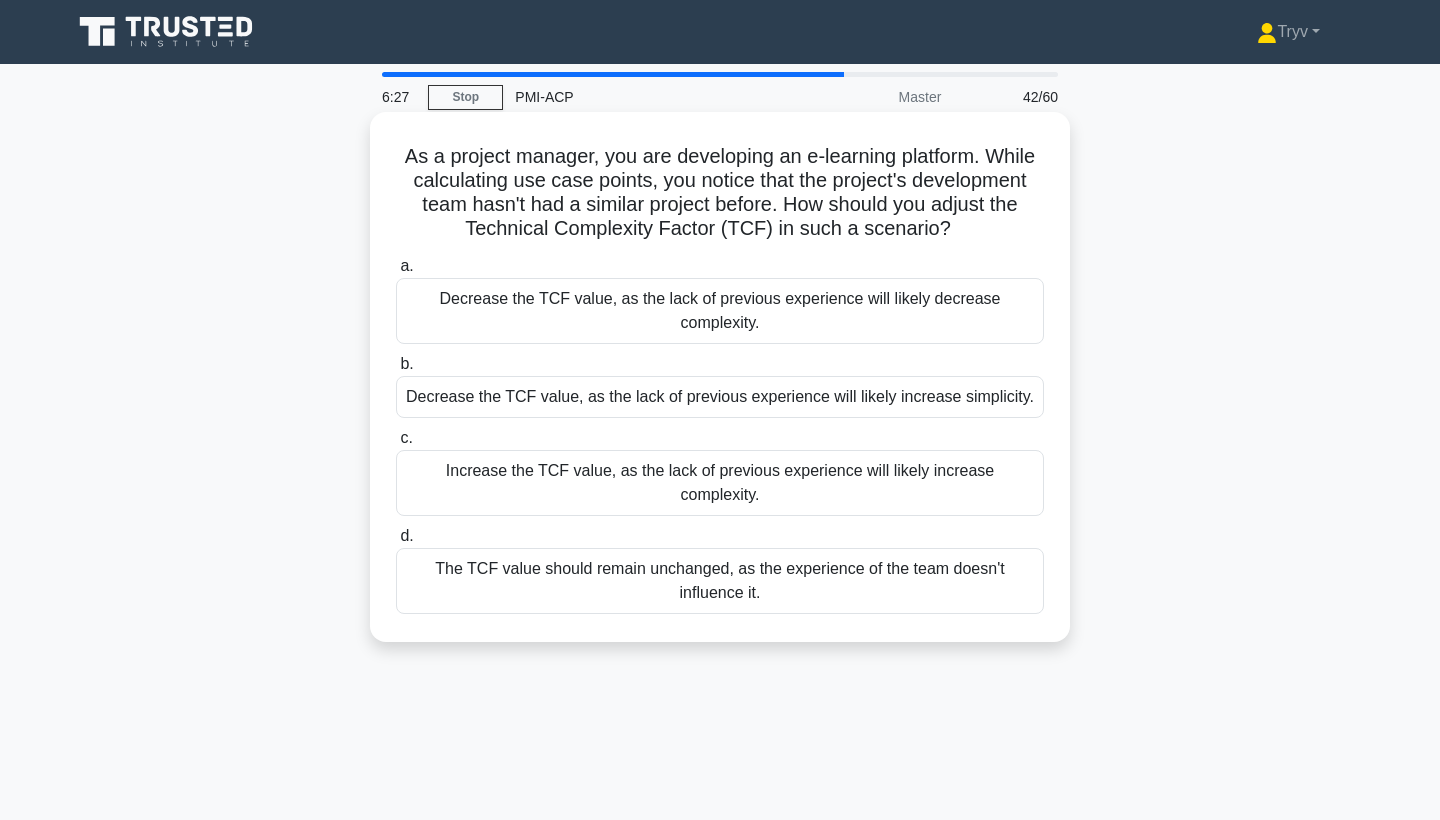click on "Increase the TCF value, as the lack of previous experience will likely increase complexity." at bounding box center [720, 483] 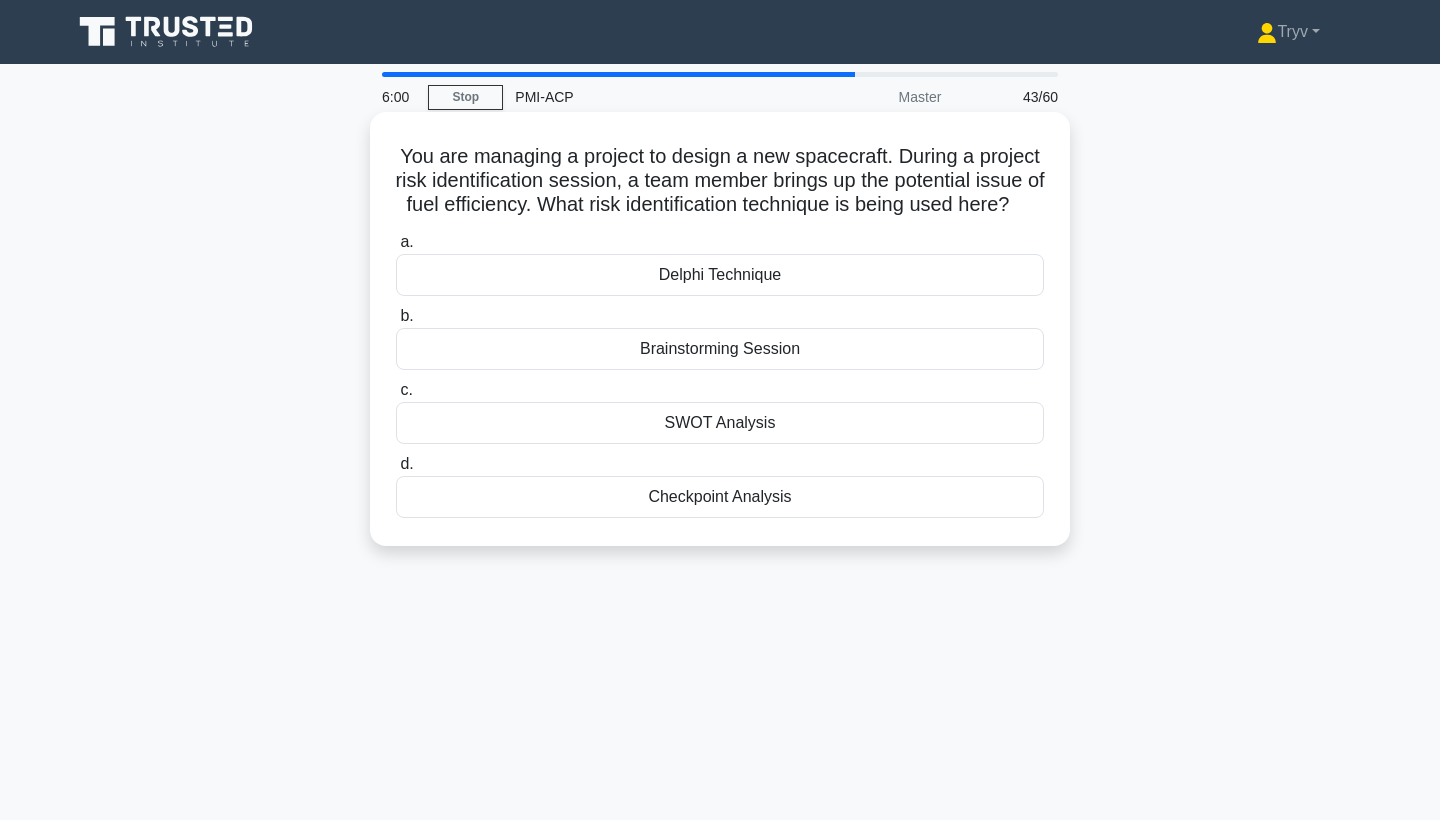 click on "Brainstorming Session" at bounding box center (720, 349) 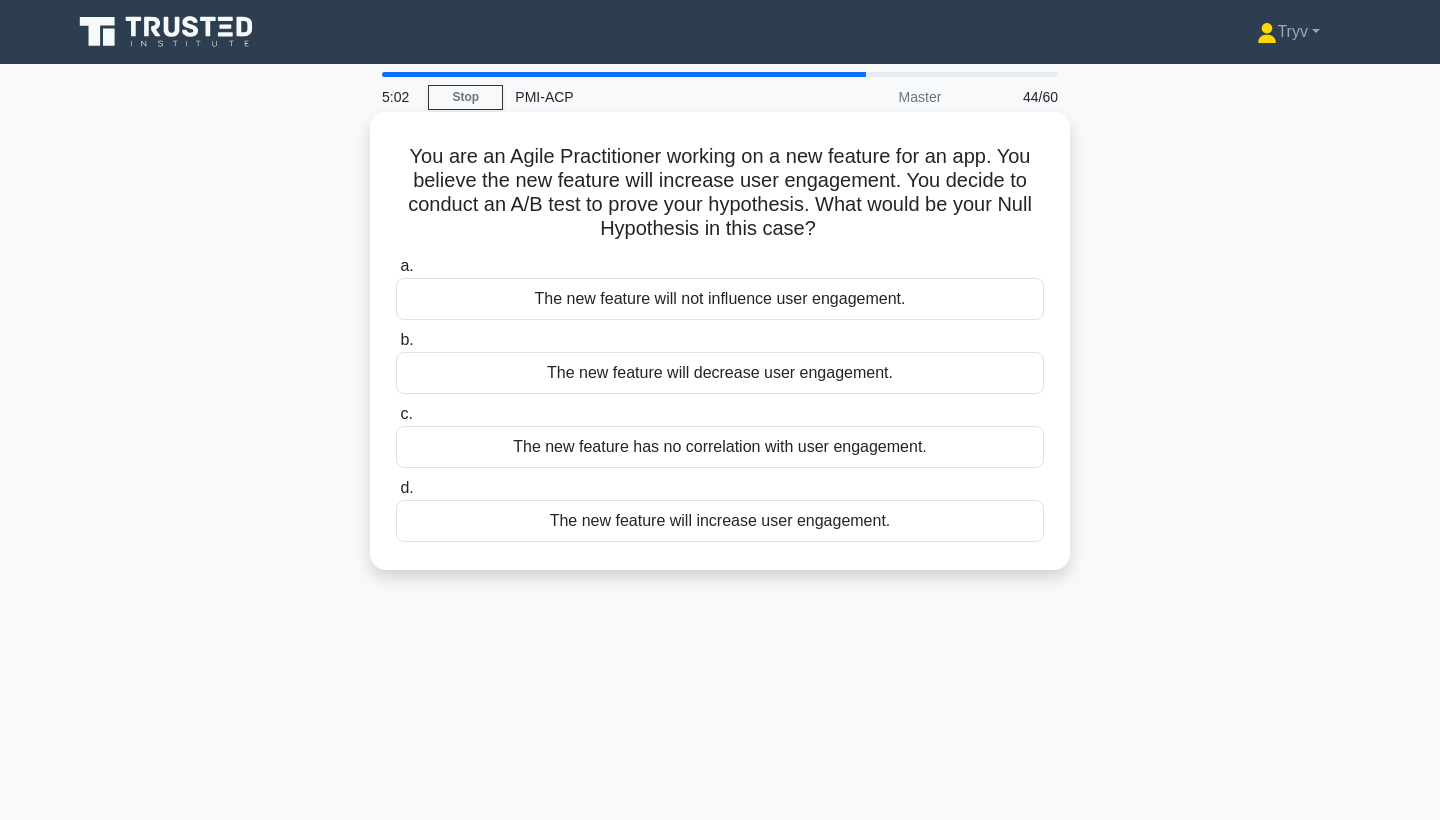 click on "The new feature will increase user engagement." at bounding box center [720, 521] 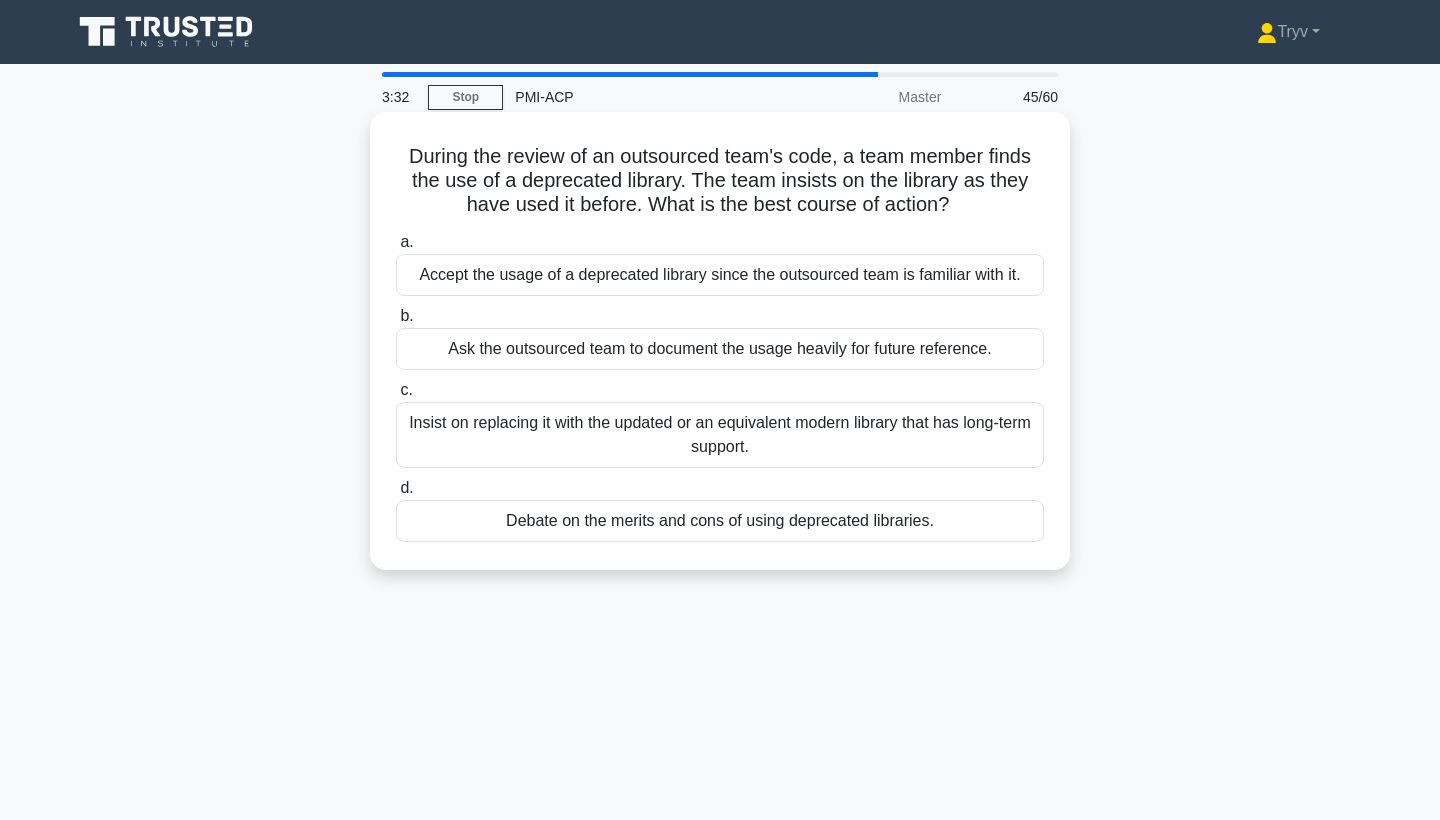 click on "Accept the usage of a deprecated library since the outsourced team is familiar with it." at bounding box center [720, 275] 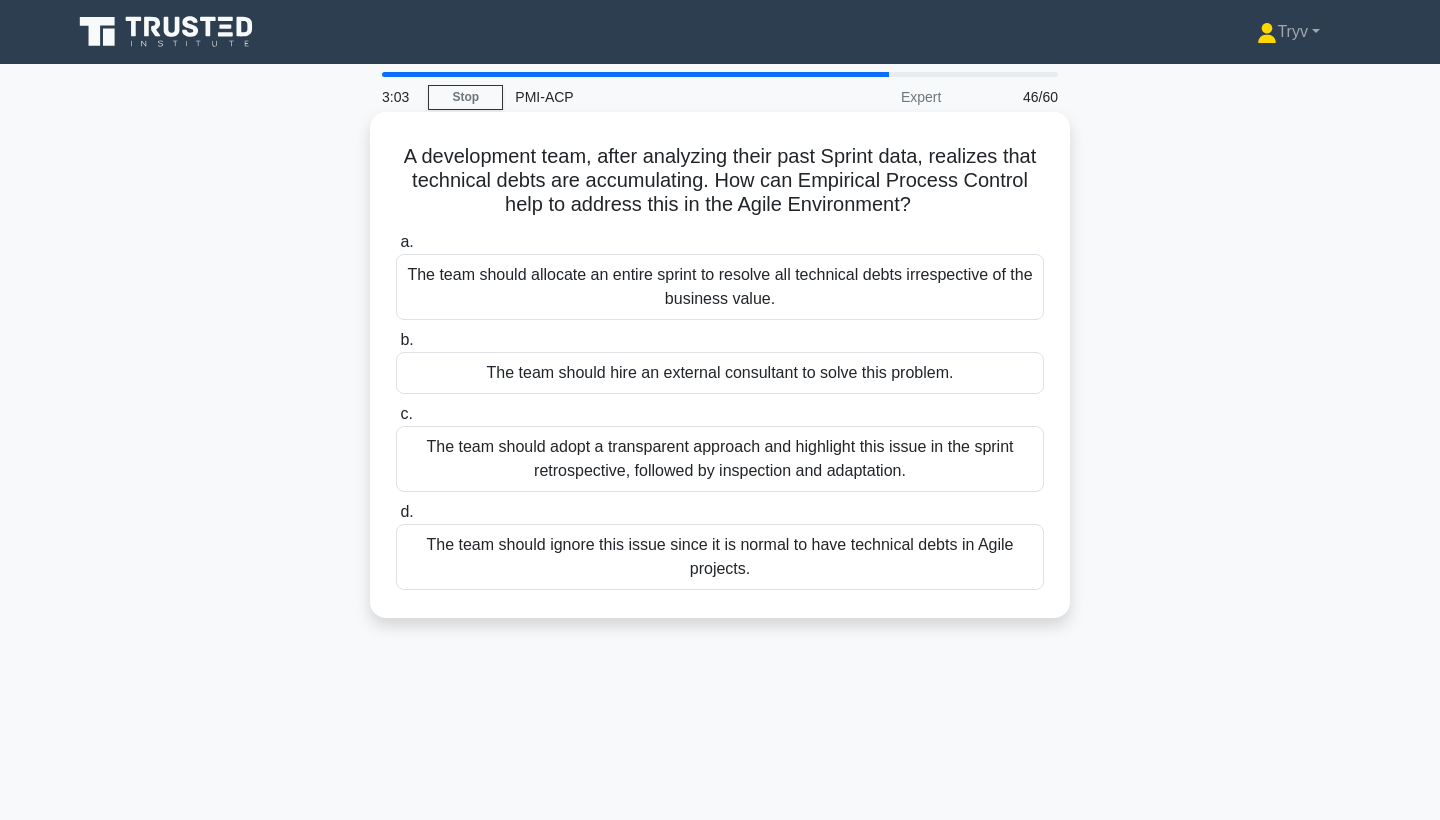 click on "The team should adopt a transparent approach and highlight this issue in the sprint retrospective, followed by inspection and adaptation." at bounding box center [720, 459] 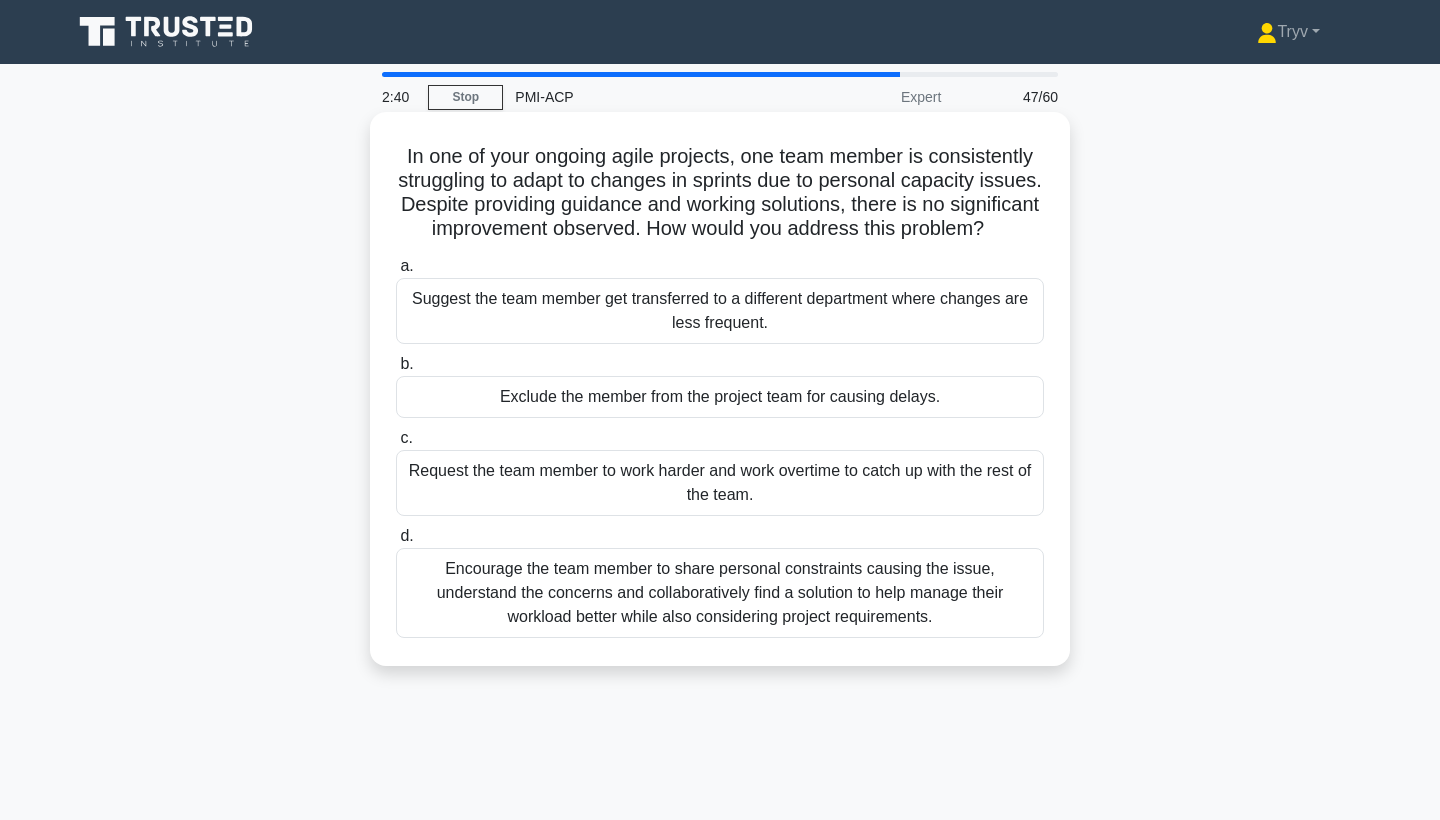 click on "Encourage the team member to share personal constraints causing the issue, understand the concerns and collaboratively find a solution to help manage their workload better while also considering project requirements." at bounding box center [720, 593] 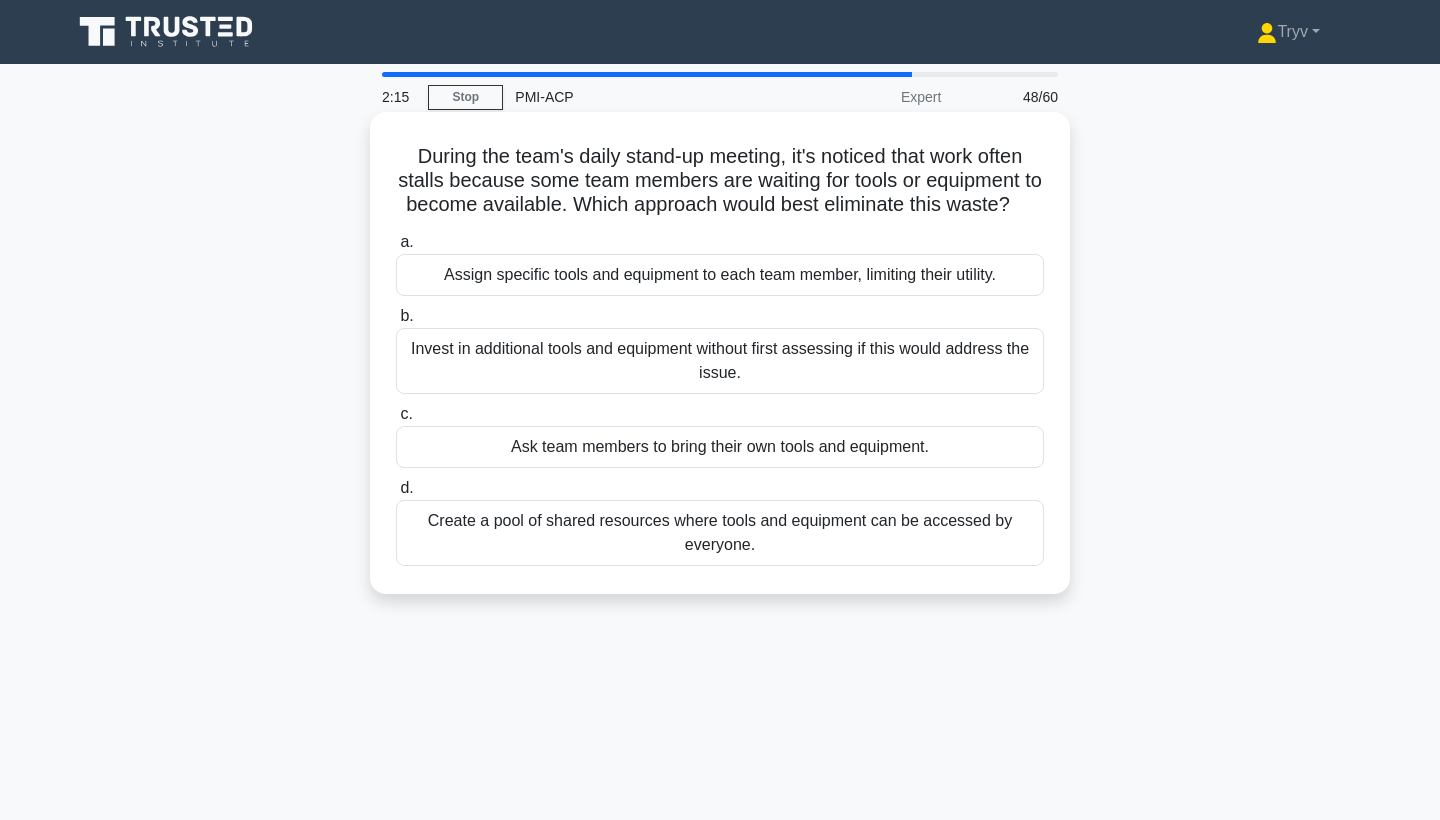 click on "Create a pool of shared resources where tools and equipment can be accessed by everyone." at bounding box center (720, 533) 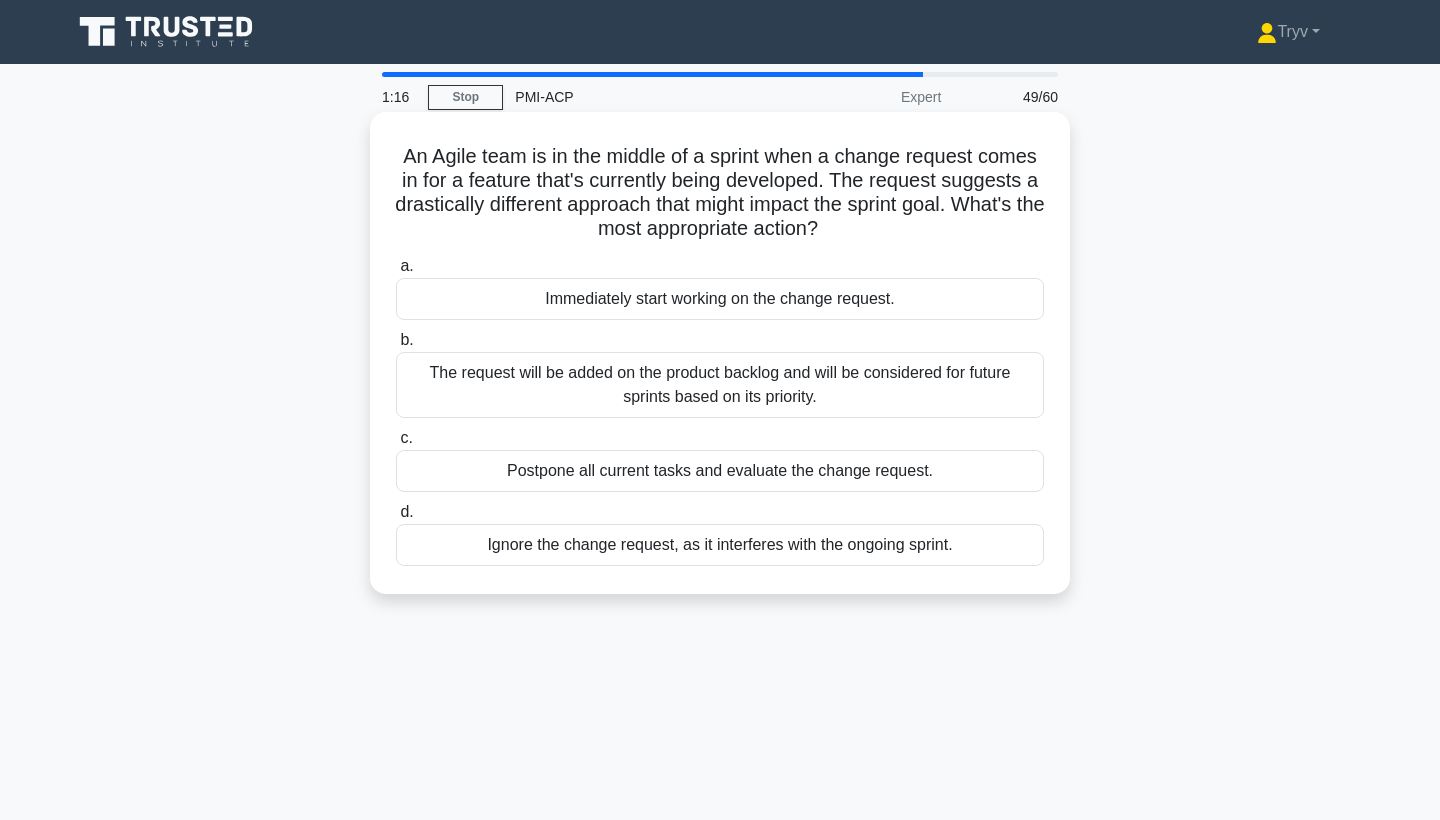 click on "The request will be added on the product backlog and will be considered for future sprints based on its priority." at bounding box center (720, 385) 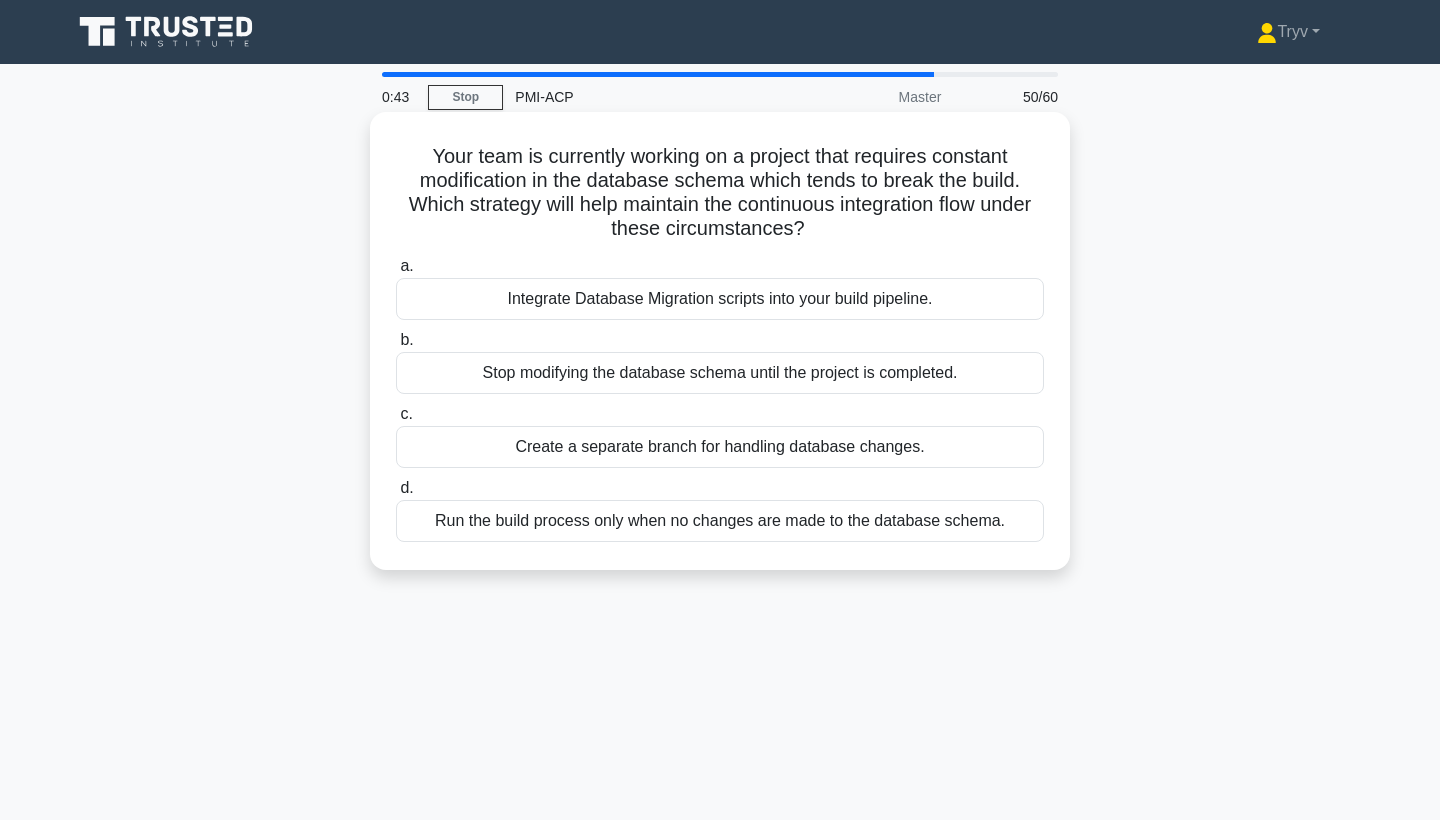 click on "Integrate Database Migration scripts into your build pipeline." at bounding box center [720, 299] 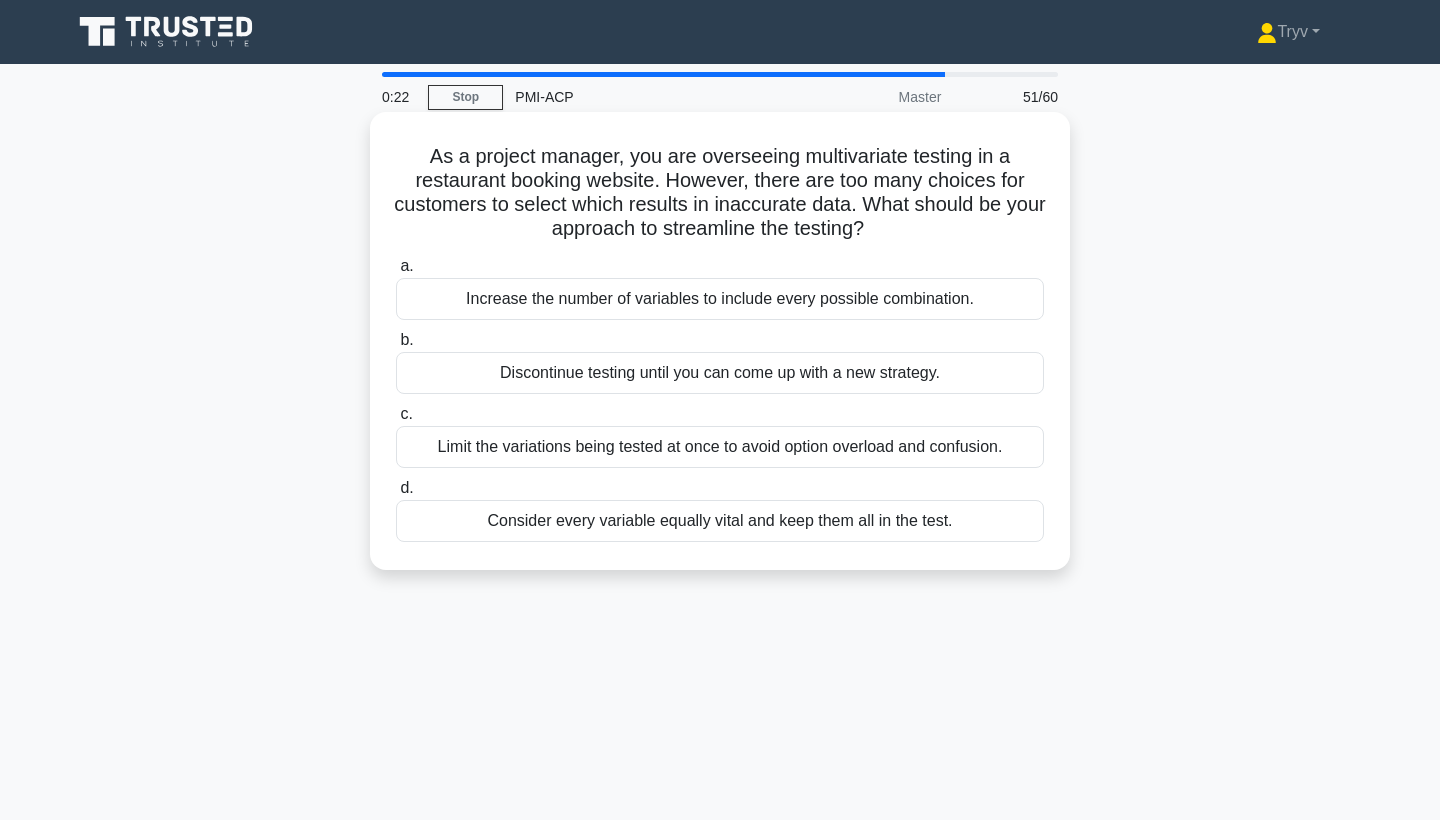 click on "Limit the variations being tested at once to avoid option overload and confusion." at bounding box center (720, 447) 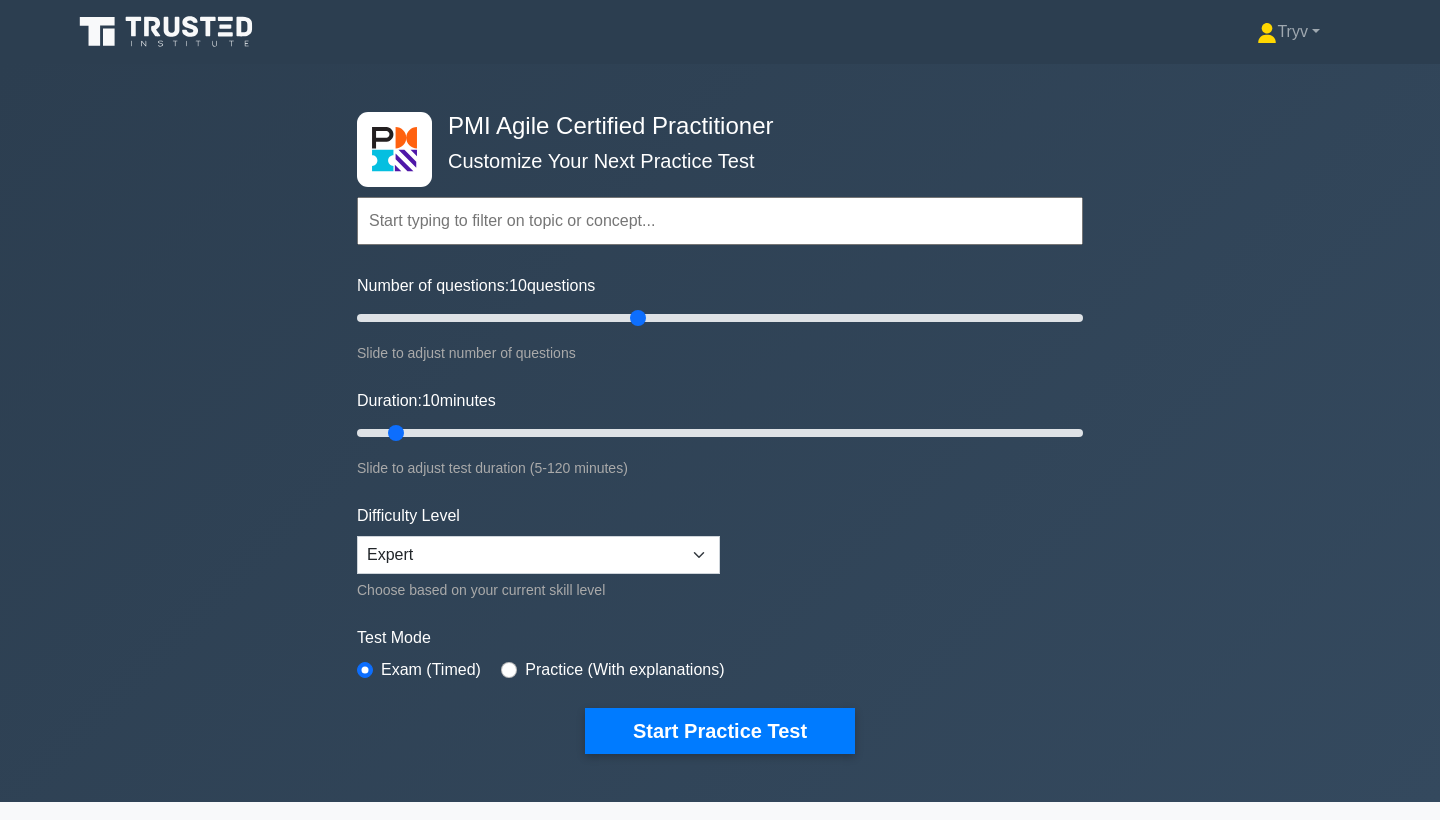 scroll, scrollTop: 0, scrollLeft: 0, axis: both 